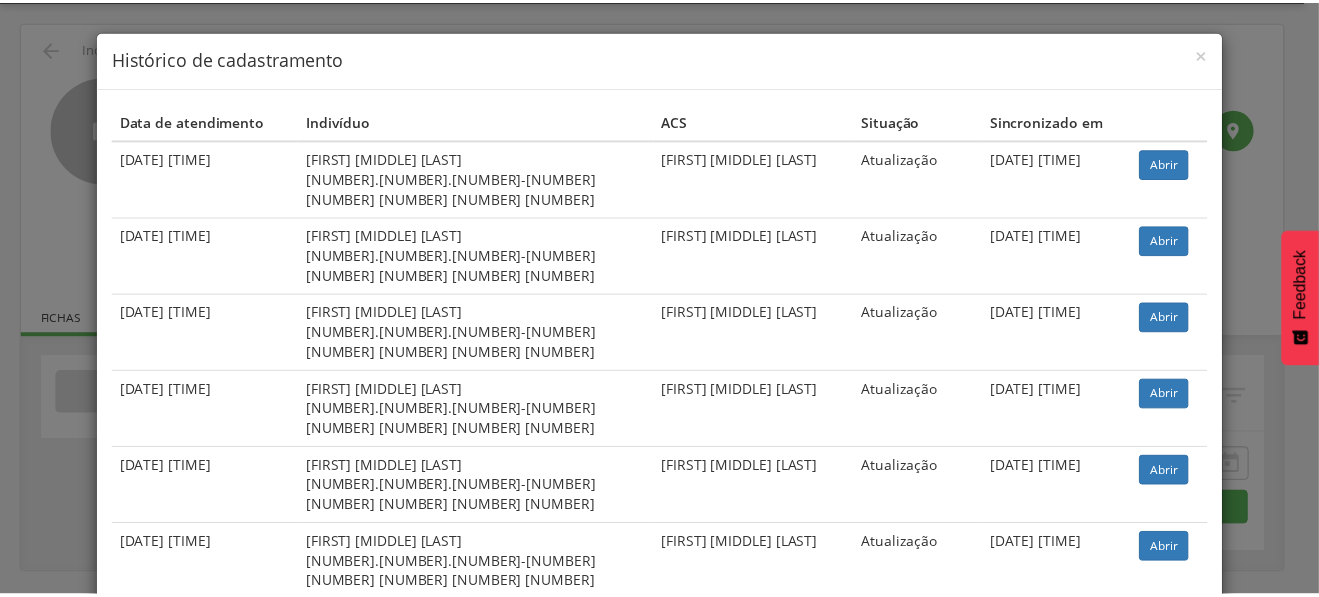 scroll, scrollTop: 59, scrollLeft: 0, axis: vertical 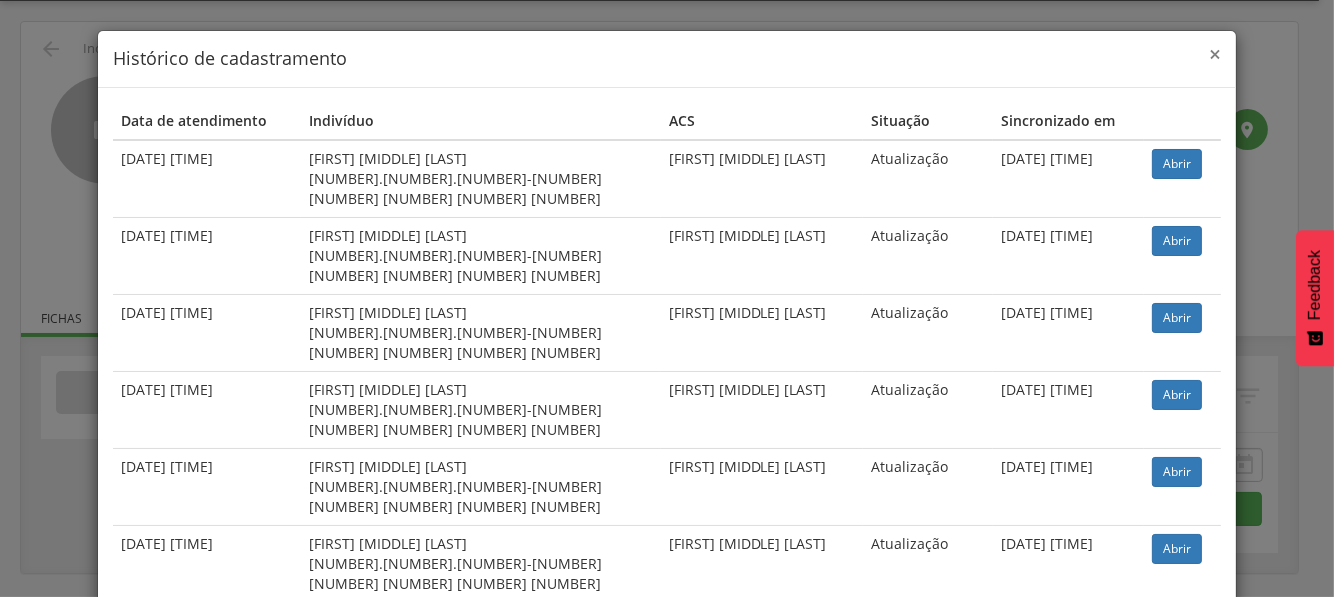 click on "×
Histórico de cadastramento" at bounding box center (667, 59) 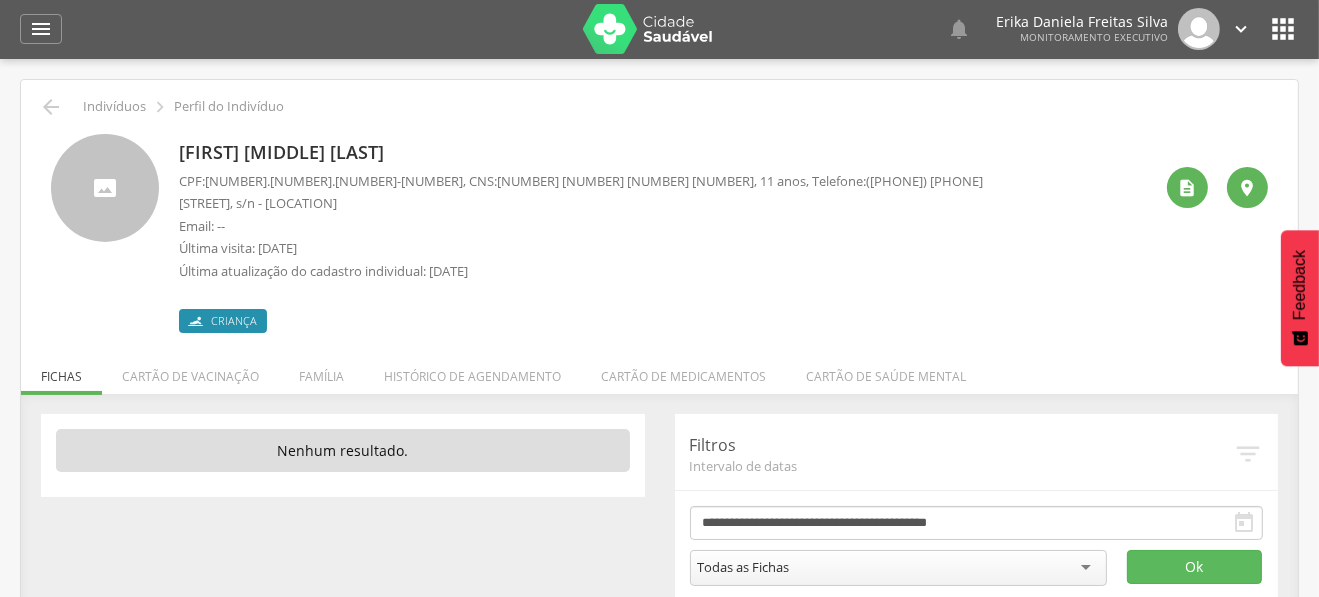 scroll, scrollTop: 0, scrollLeft: 0, axis: both 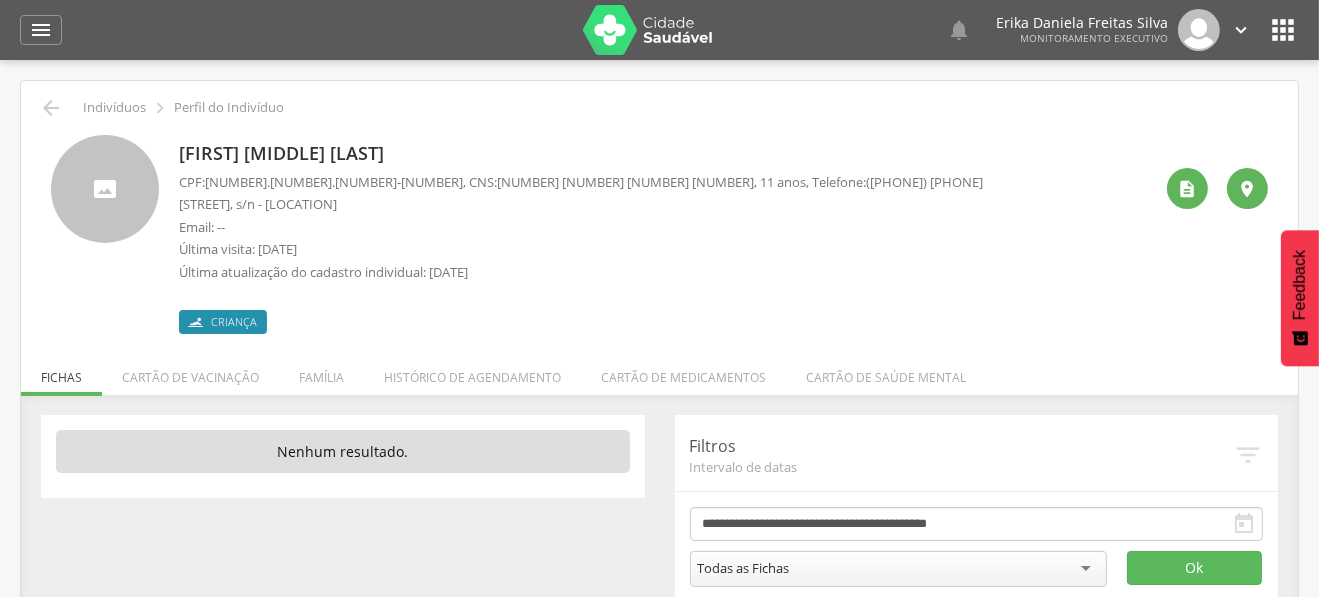 click at bounding box center (648, 30) 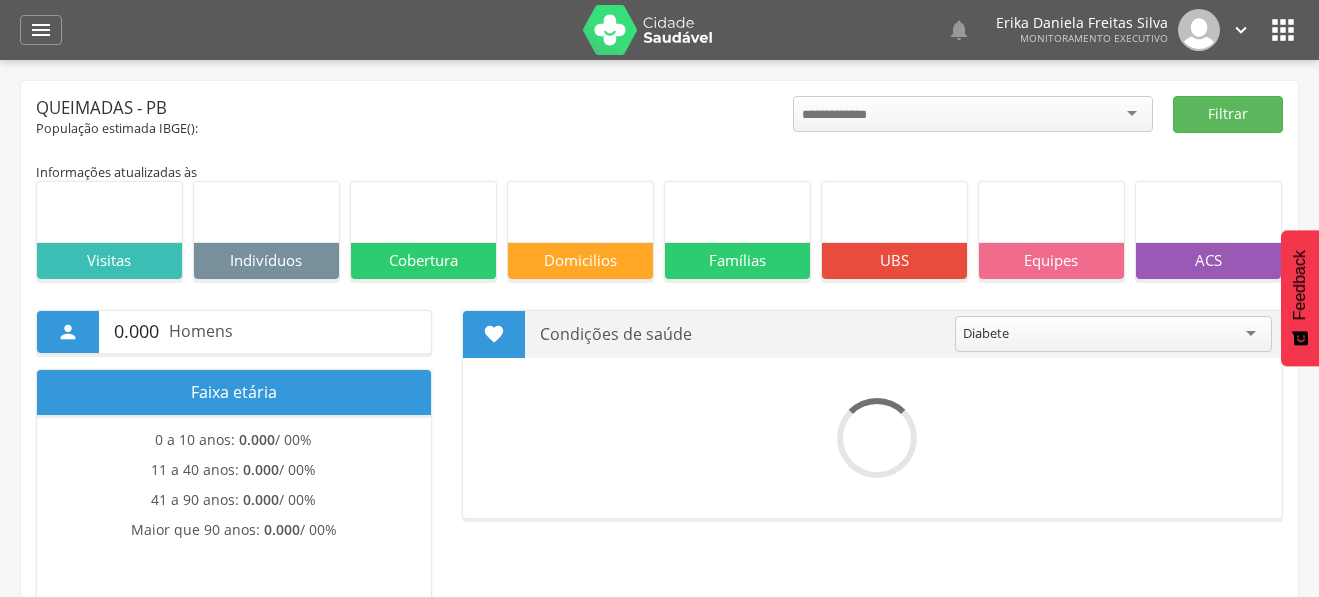 scroll, scrollTop: 0, scrollLeft: 0, axis: both 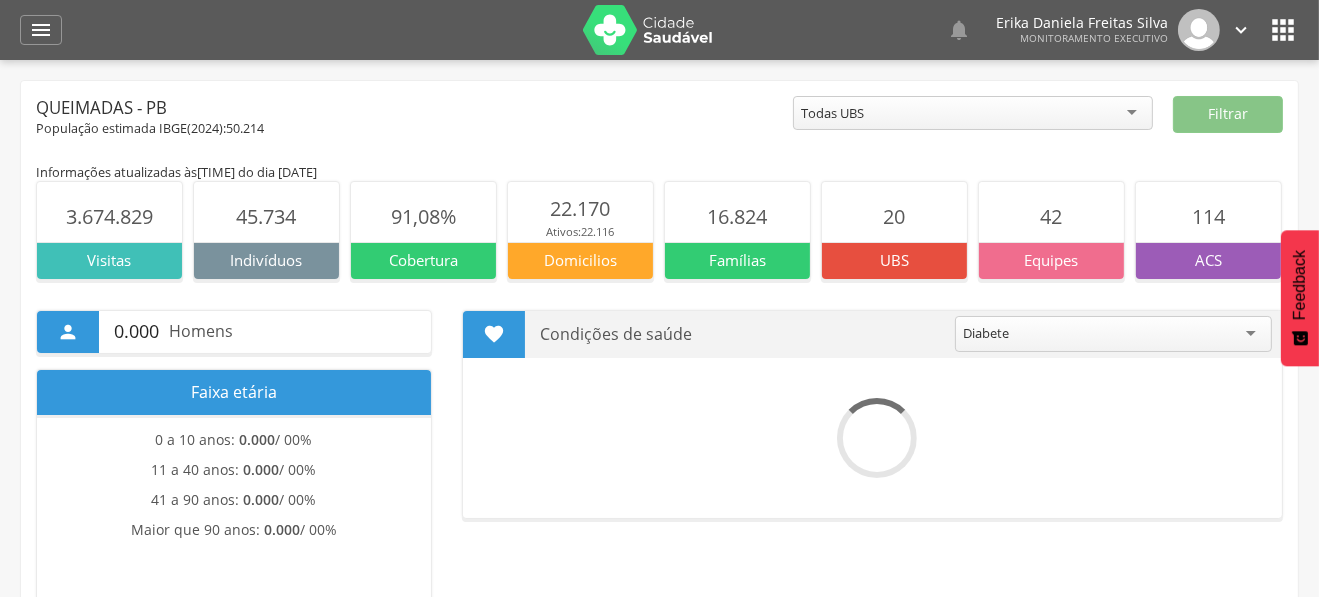 click at bounding box center (648, 30) 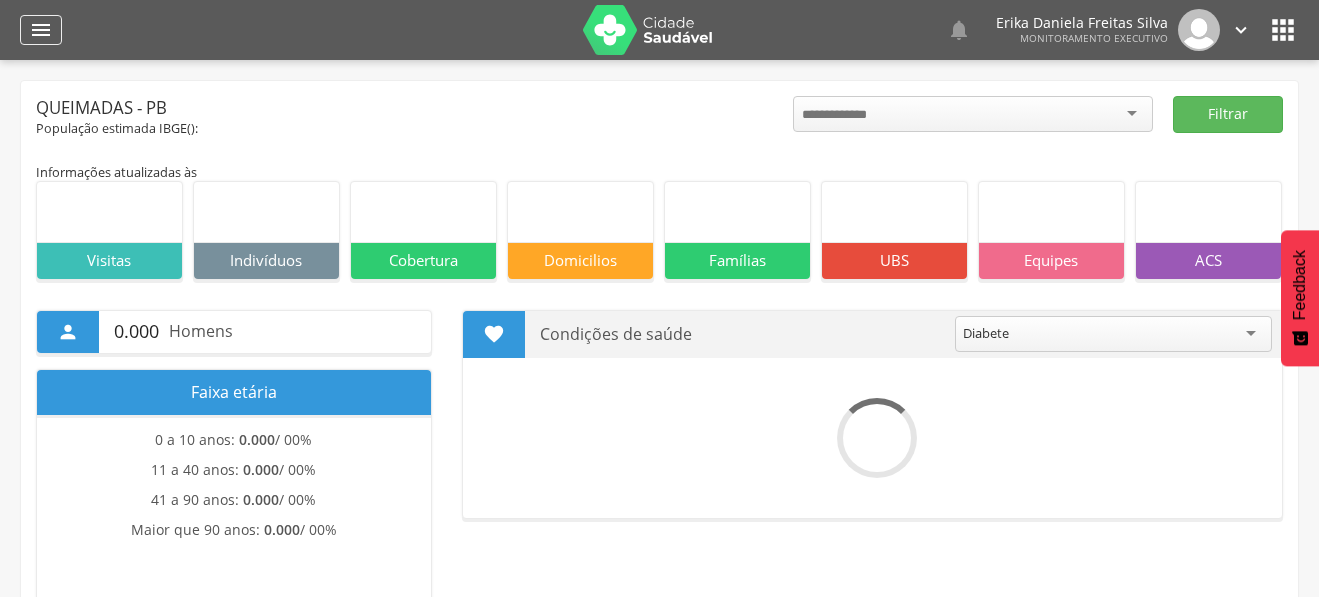 scroll, scrollTop: 0, scrollLeft: 0, axis: both 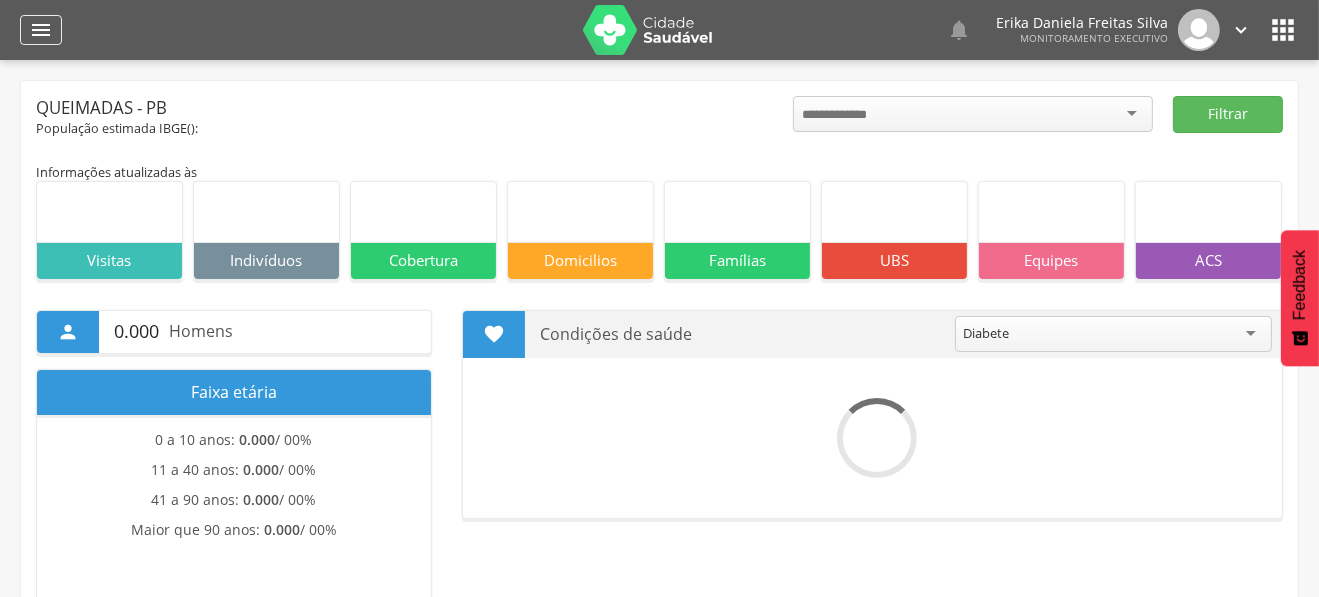 click on "" at bounding box center [41, 30] 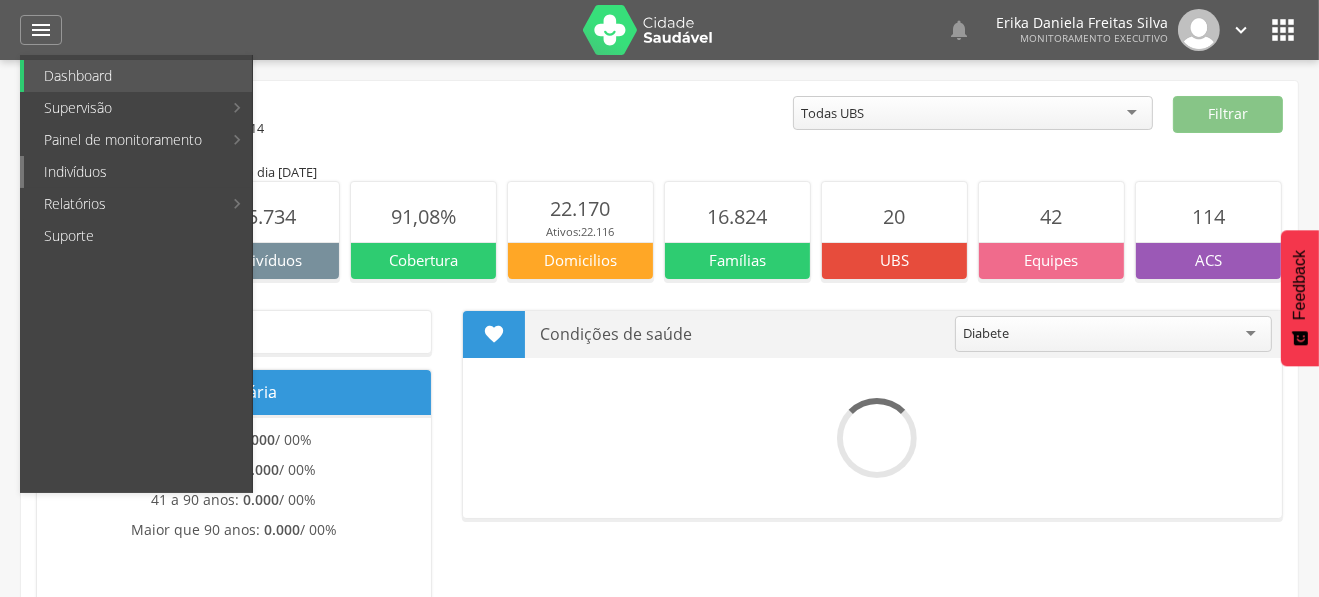 click on "Indivíduos" at bounding box center [138, 172] 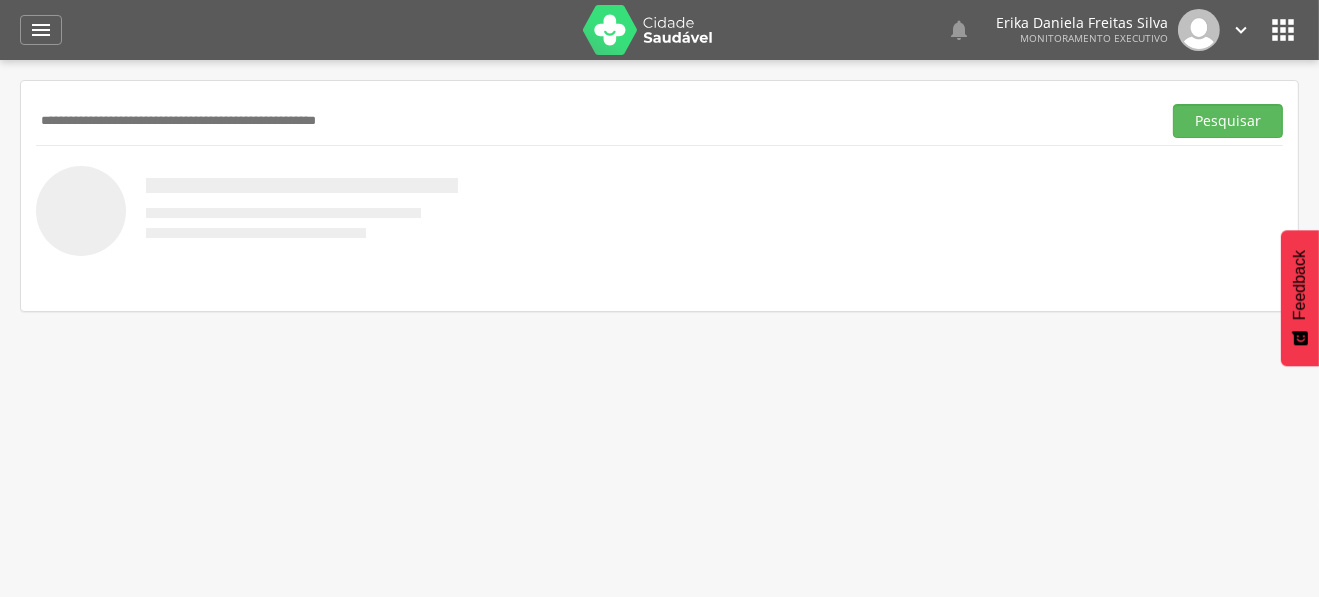 click at bounding box center [594, 121] 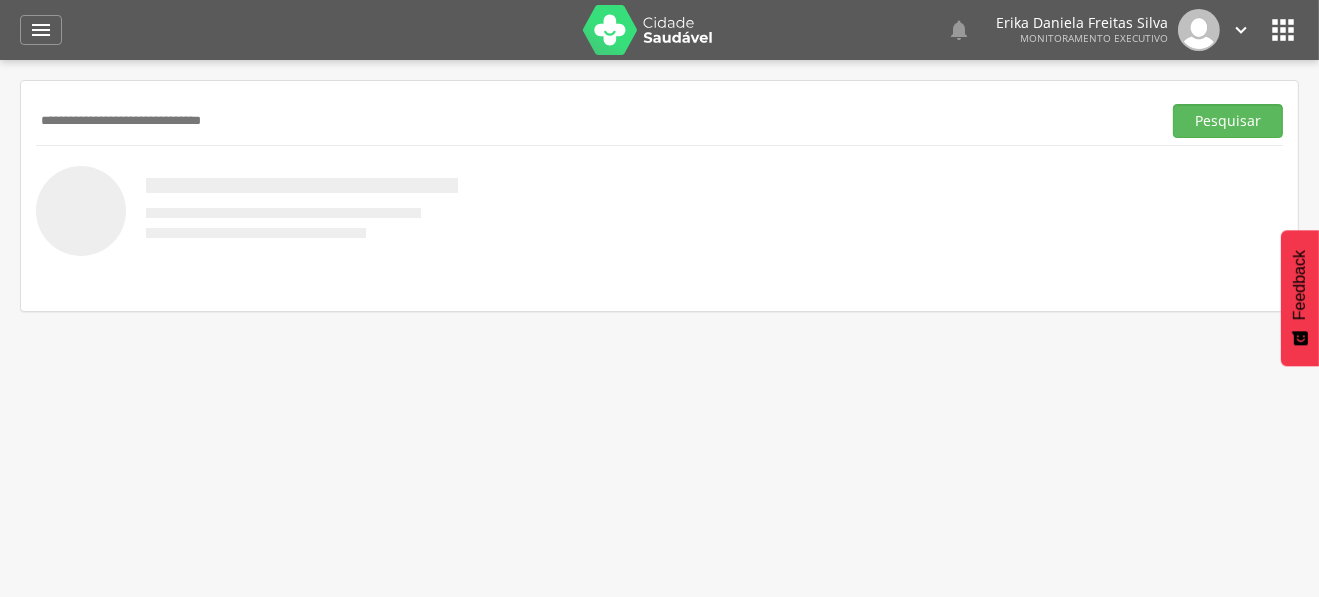type on "**********" 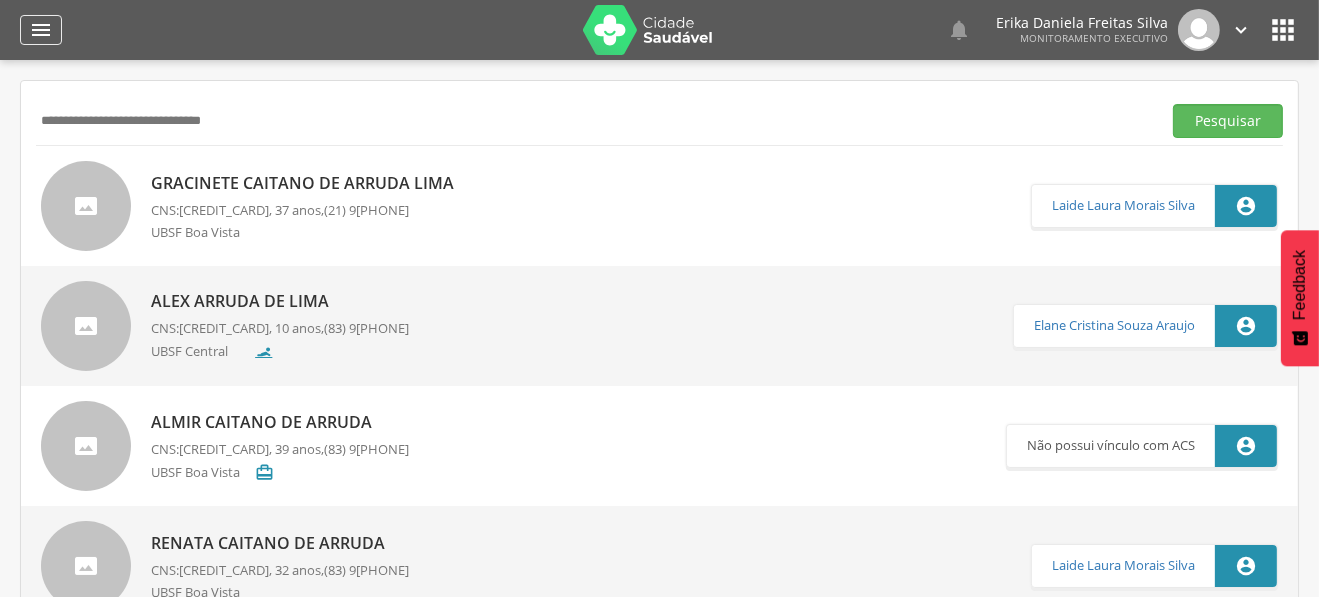 click on "" at bounding box center (41, 30) 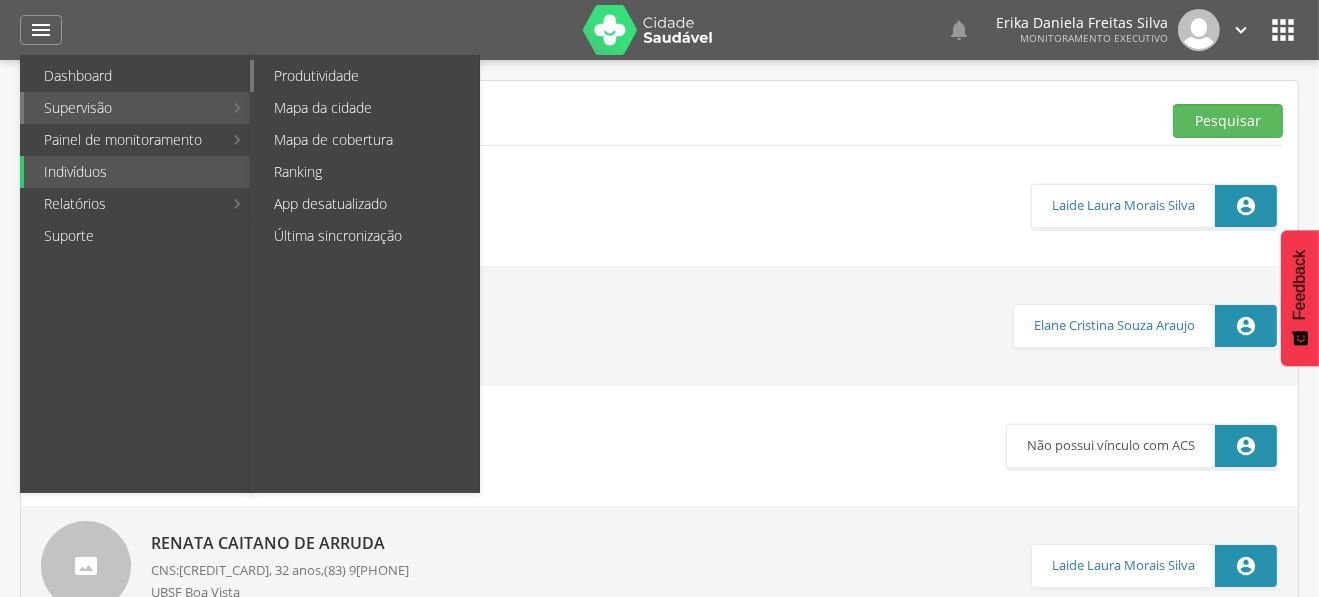 click on "Produtividade" at bounding box center [366, 76] 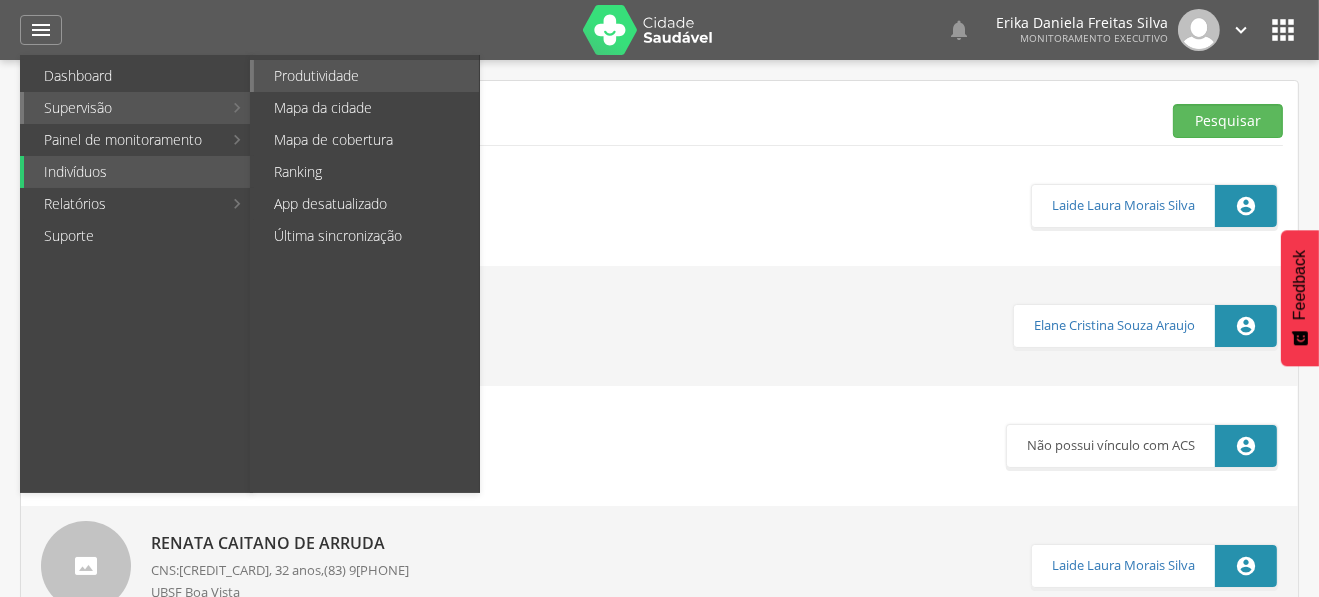type on "**********" 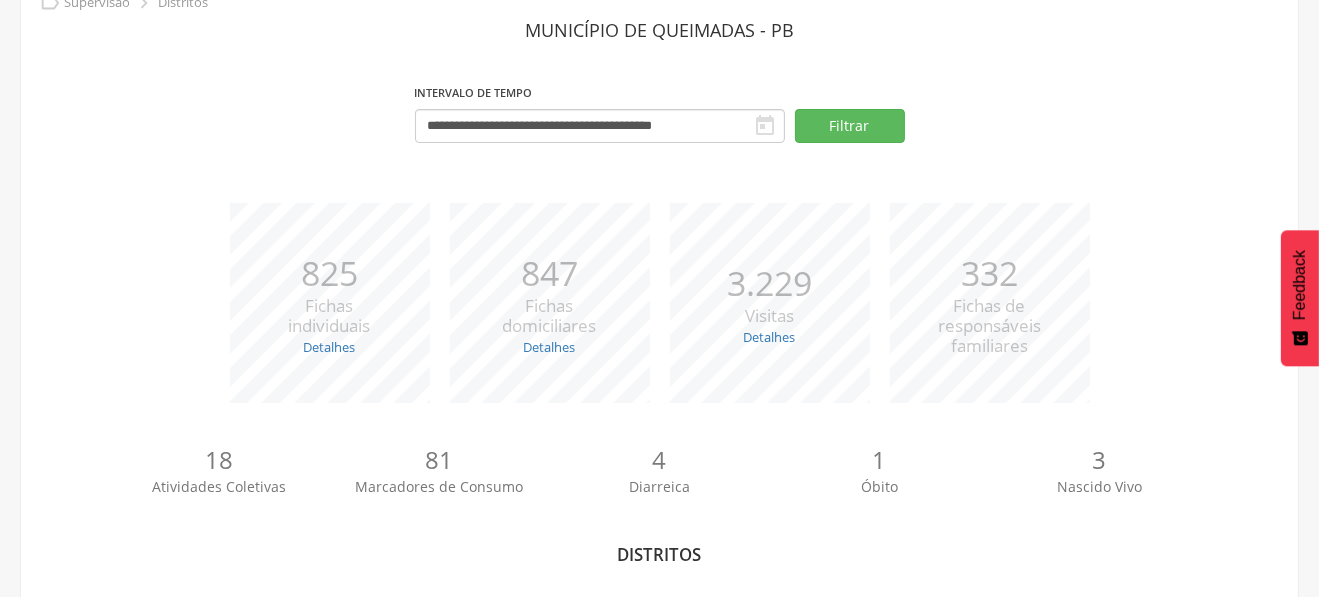 scroll, scrollTop: 229, scrollLeft: 0, axis: vertical 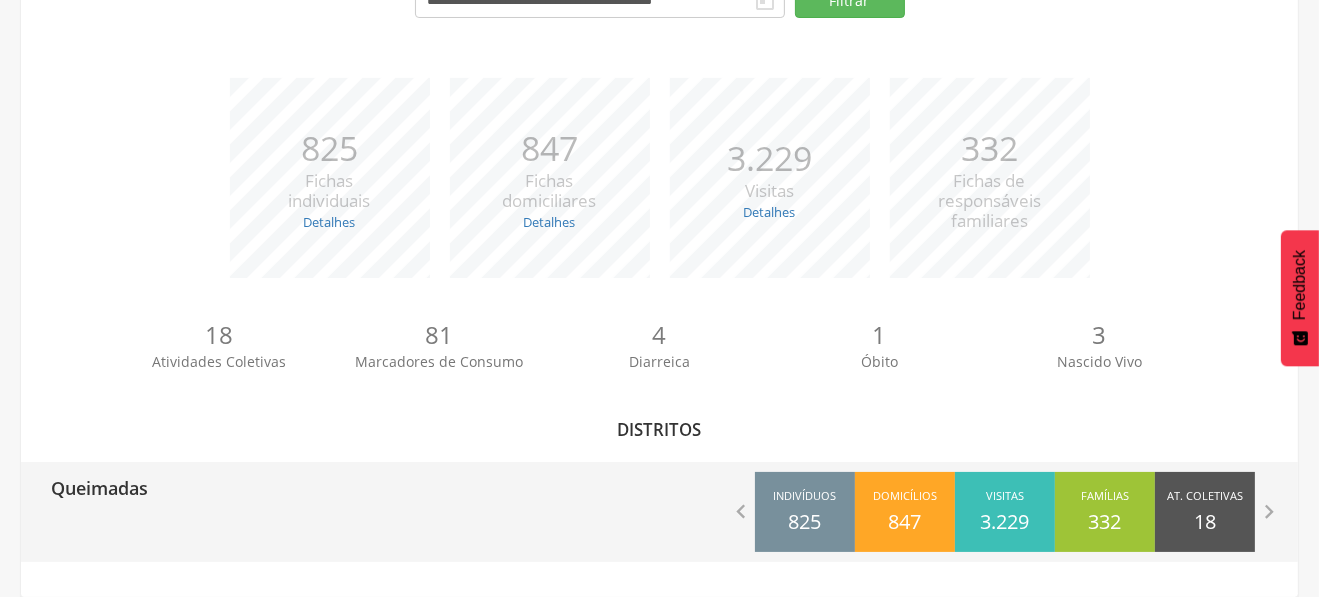 click on "Queimadas" at bounding box center (340, 487) 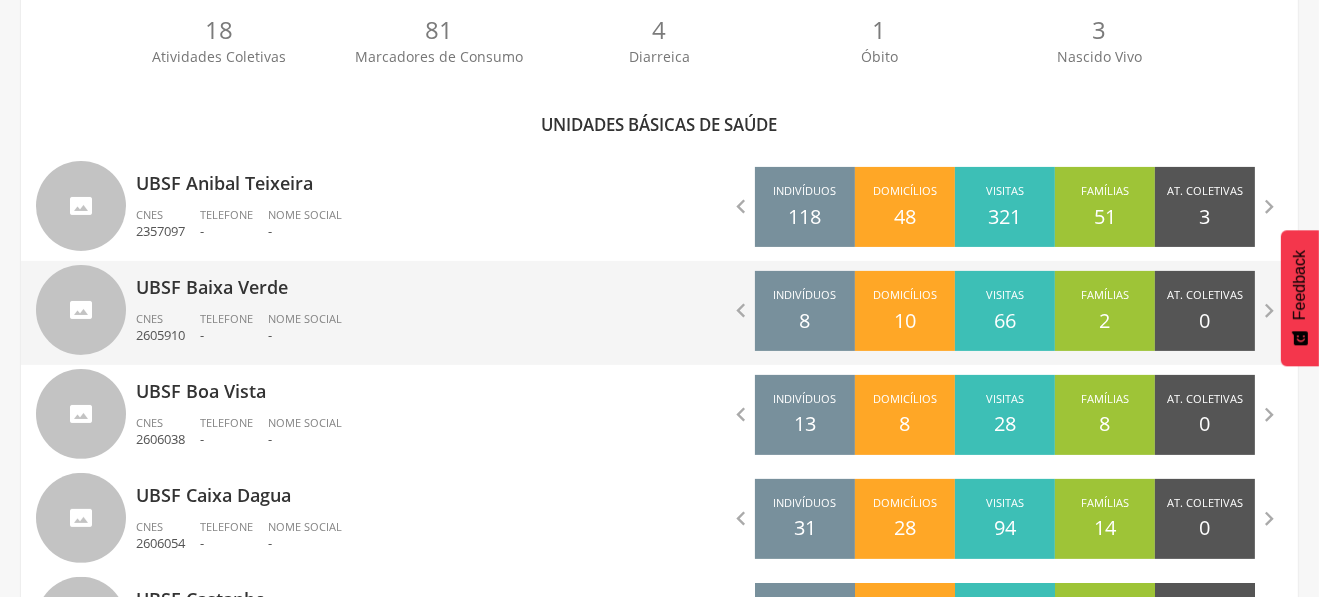 scroll, scrollTop: 630, scrollLeft: 0, axis: vertical 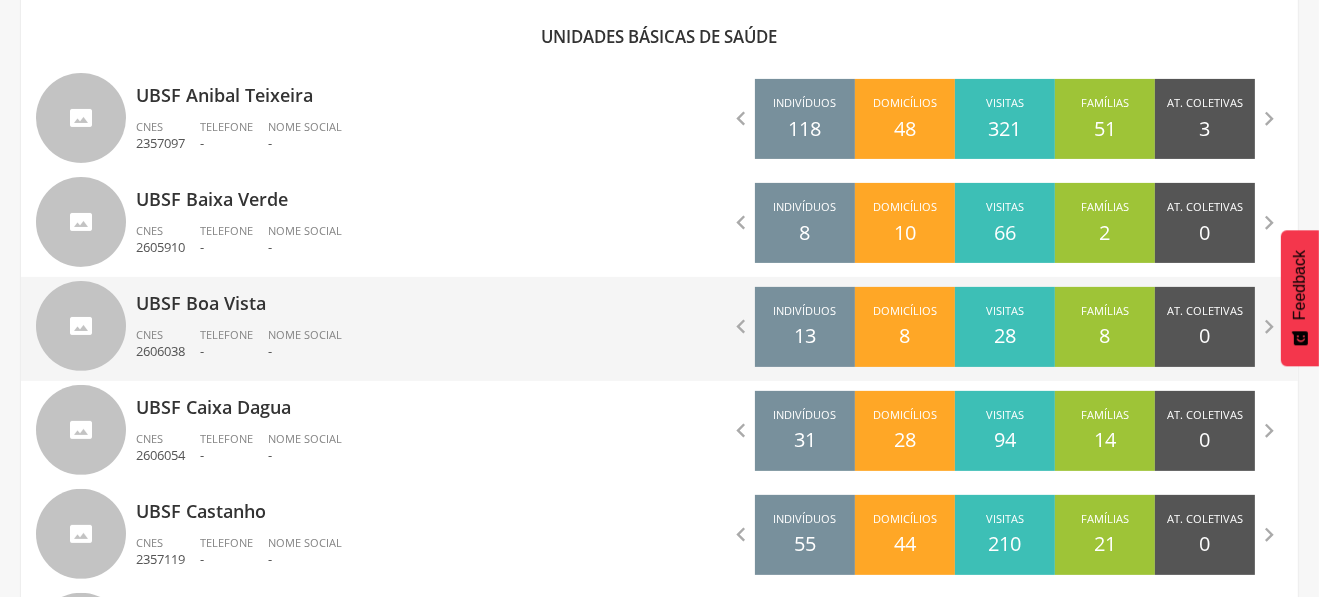 click on "UBSF Boa Vista" at bounding box center (390, 297) 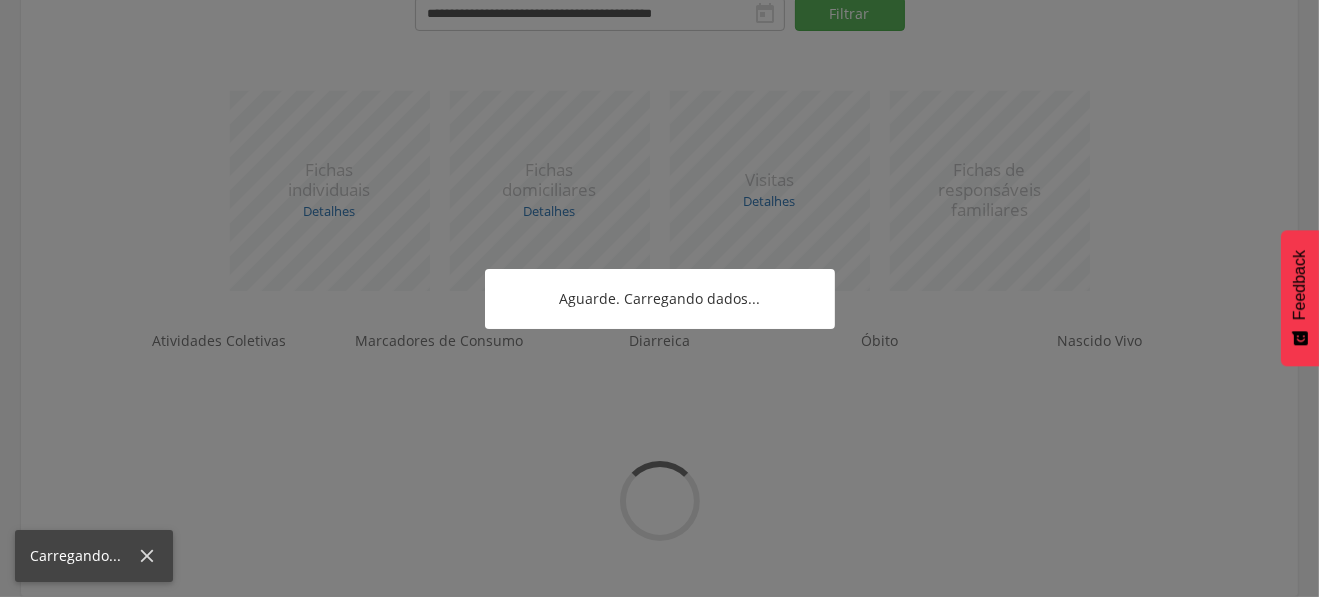 scroll, scrollTop: 345, scrollLeft: 0, axis: vertical 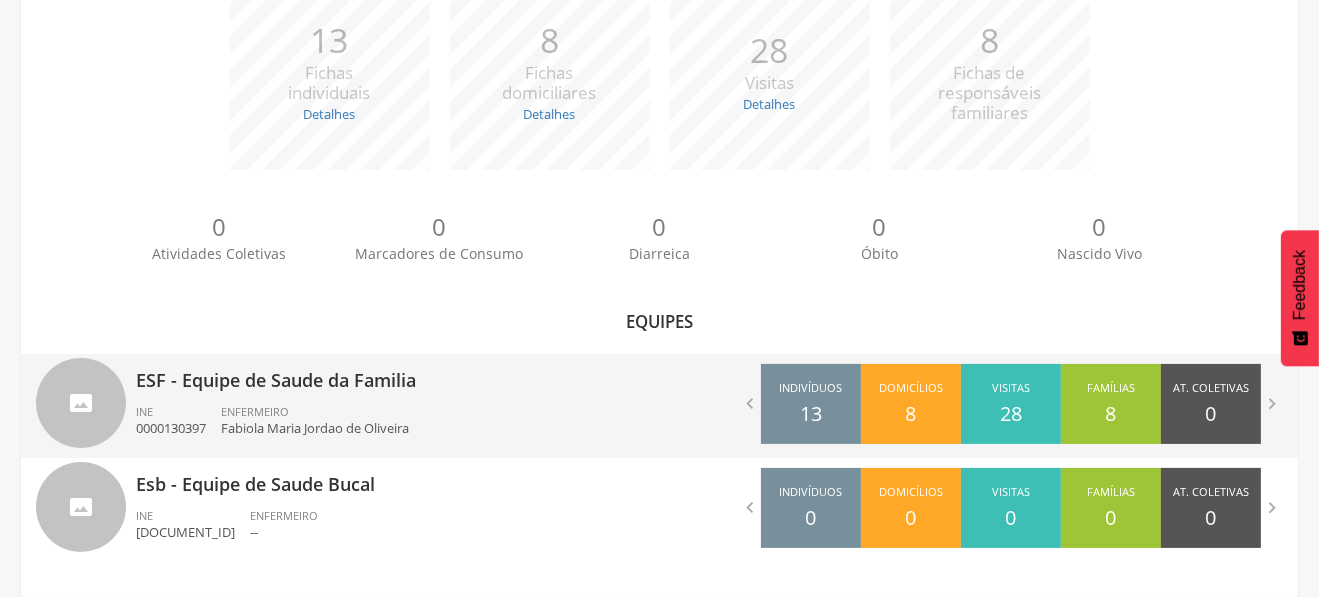 click on "INE 0000130397 ENFERMEIRO Fabiola Maria Jordao de Oliveira" at bounding box center [390, 426] 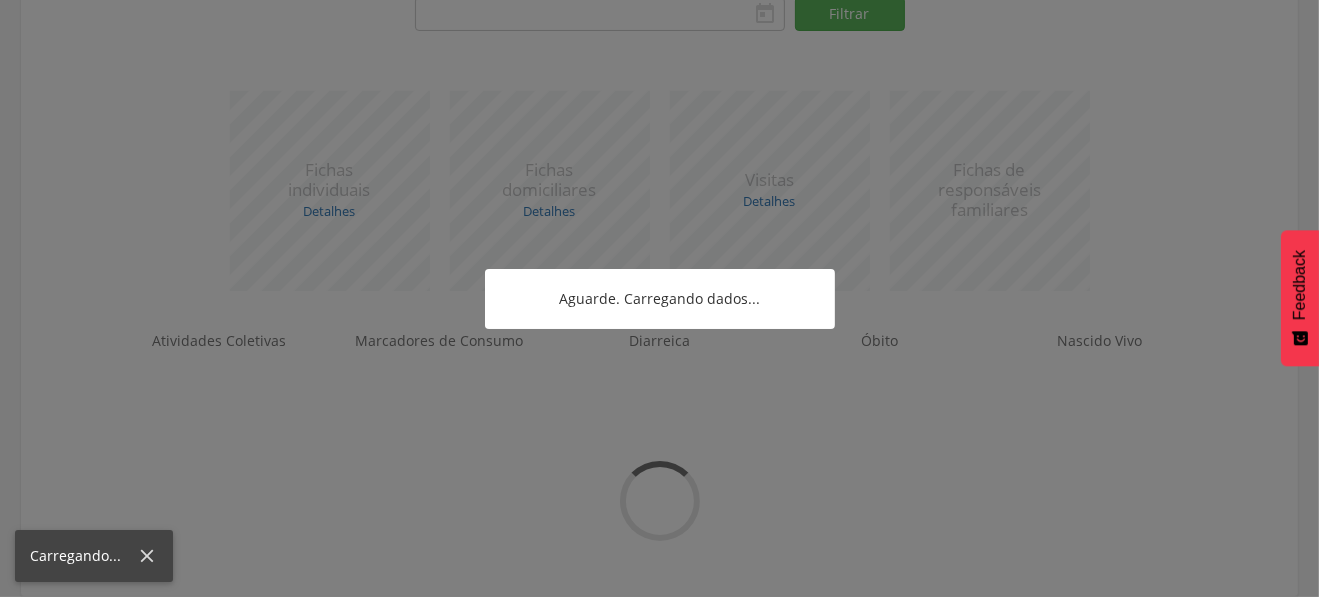 type on "**********" 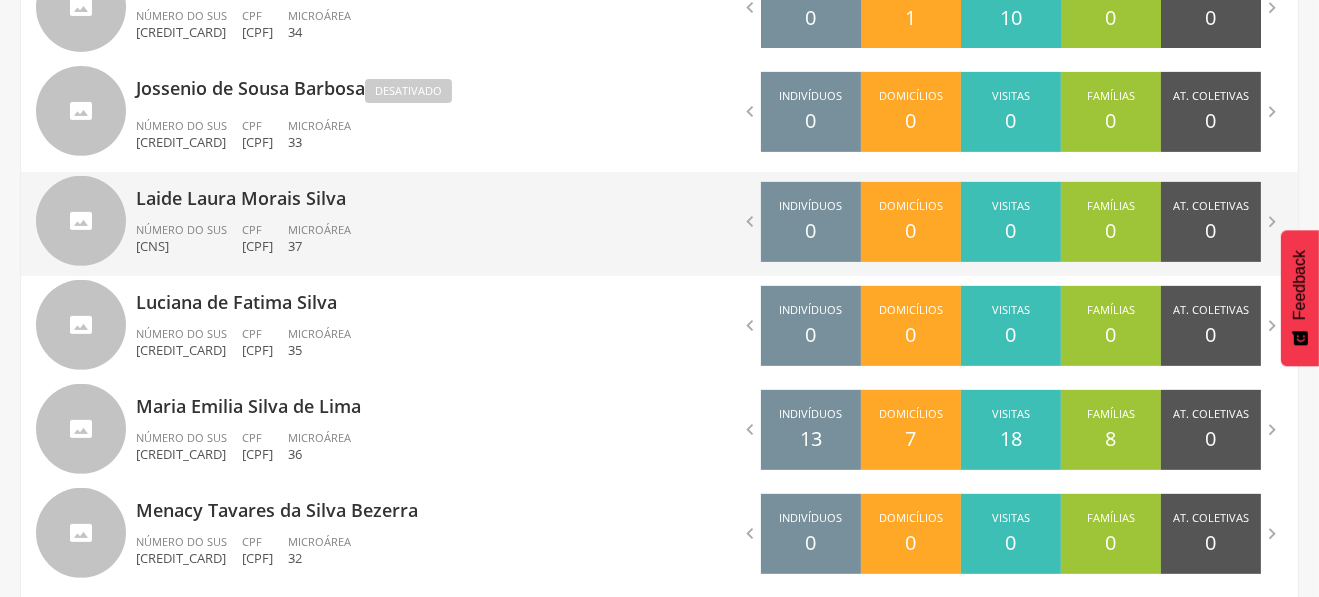 scroll, scrollTop: 906, scrollLeft: 0, axis: vertical 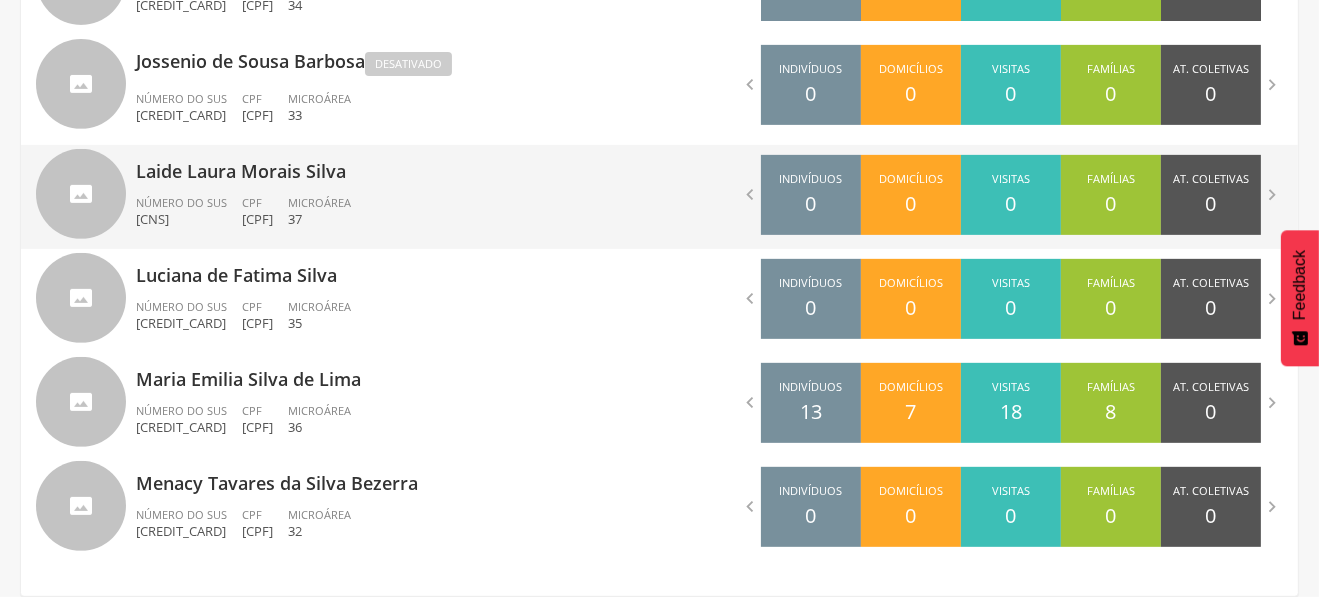 click on "Laide Laura Morais Silva" at bounding box center (390, 165) 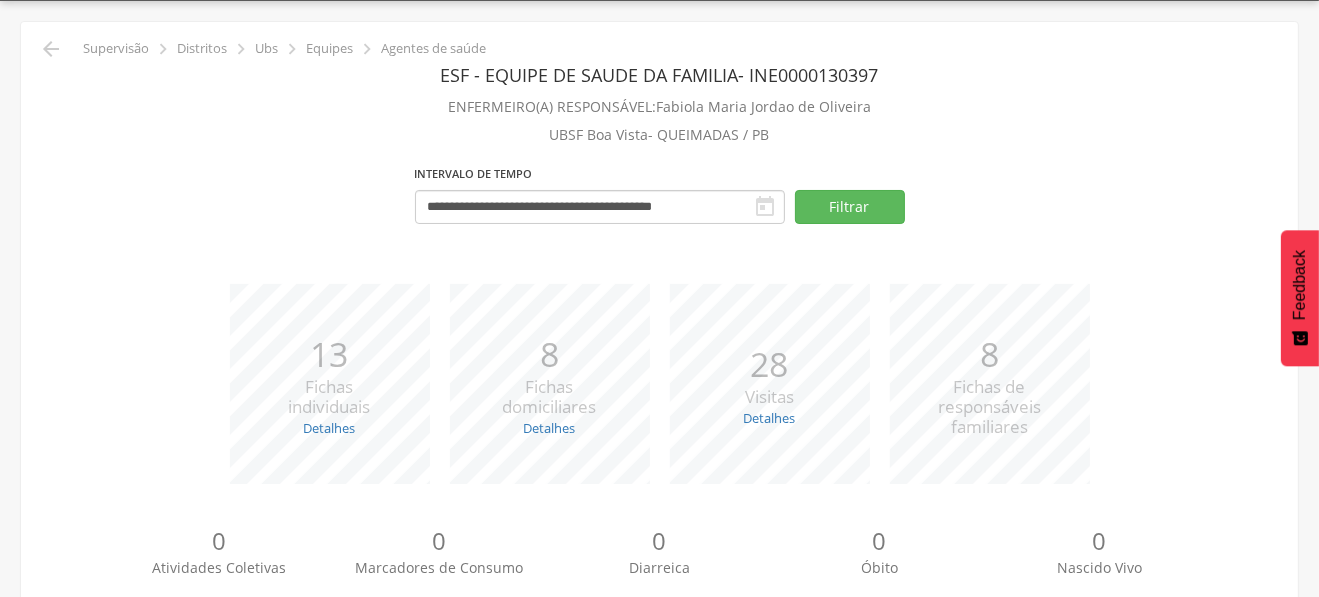 type on "**********" 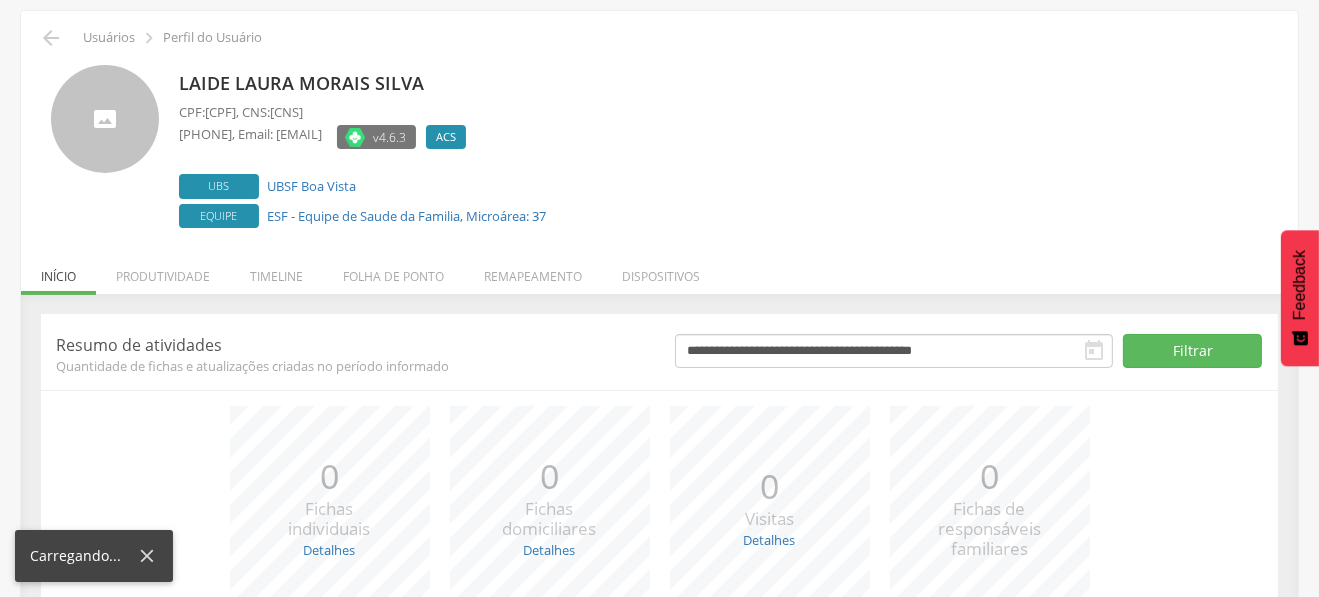 scroll, scrollTop: 254, scrollLeft: 0, axis: vertical 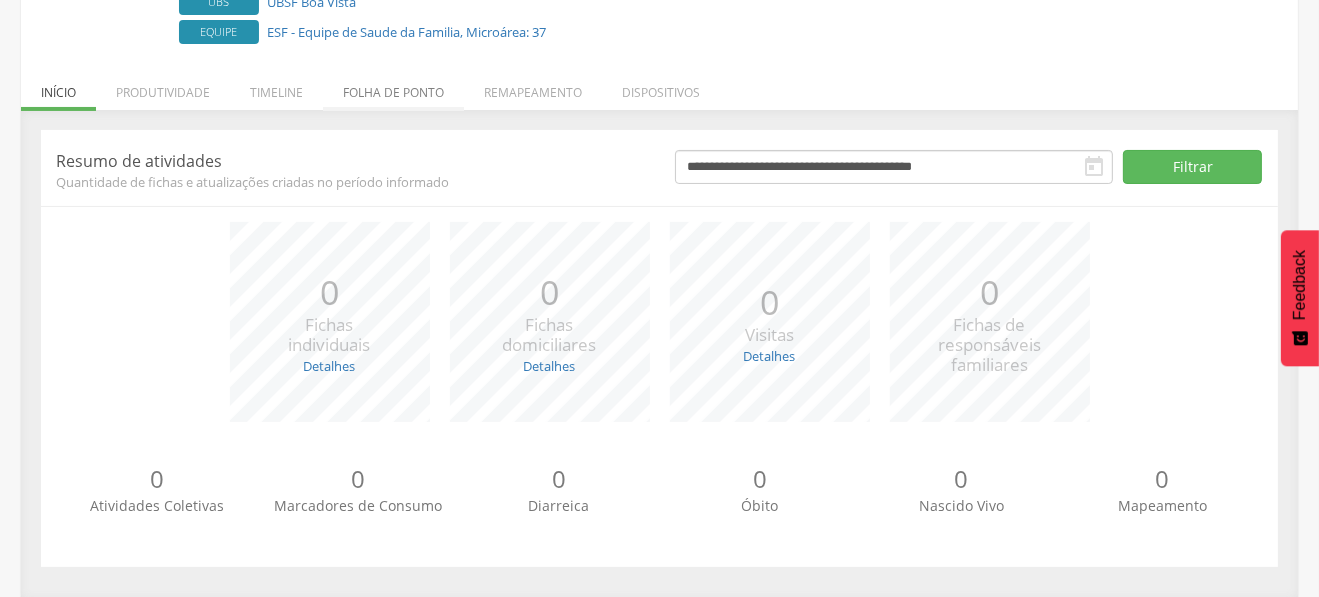 click on "Folha de ponto" at bounding box center (393, 87) 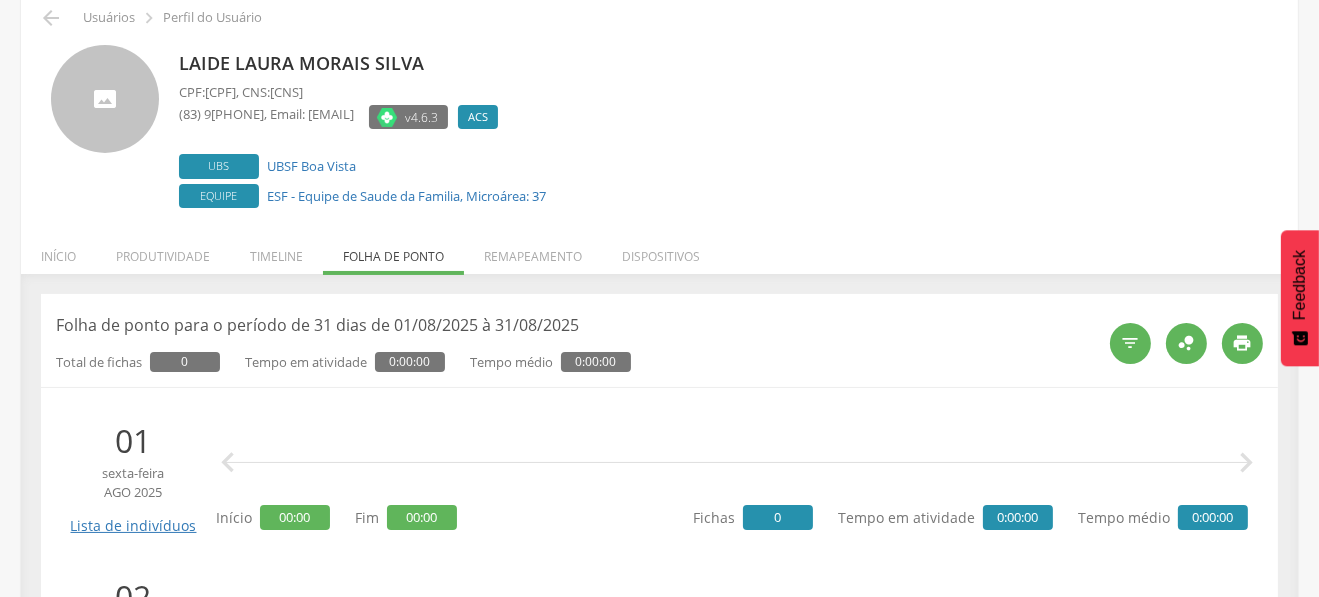 scroll, scrollTop: 0, scrollLeft: 0, axis: both 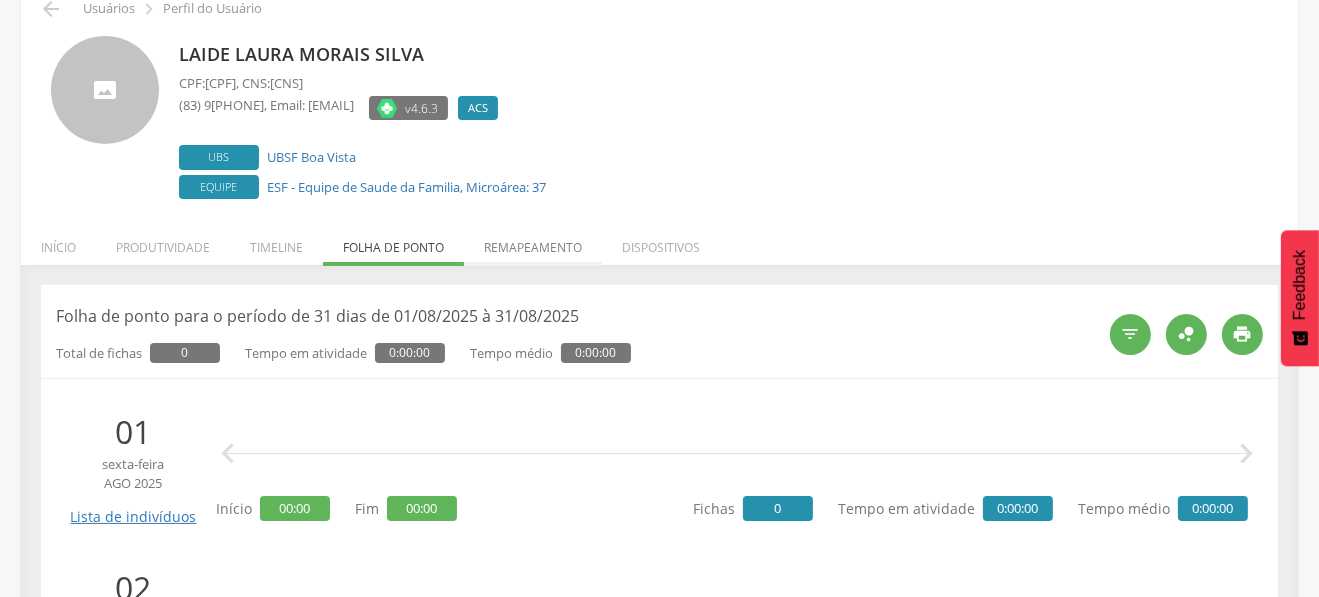 click on "Remapeamento" at bounding box center (533, 242) 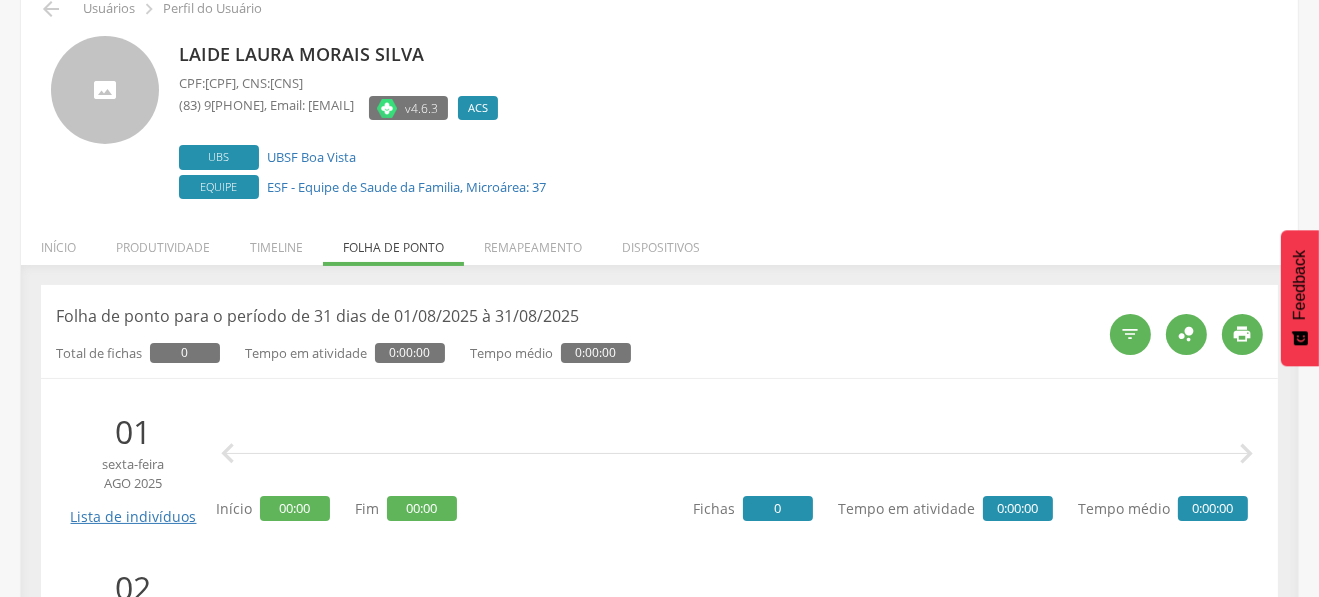 scroll, scrollTop: 59, scrollLeft: 0, axis: vertical 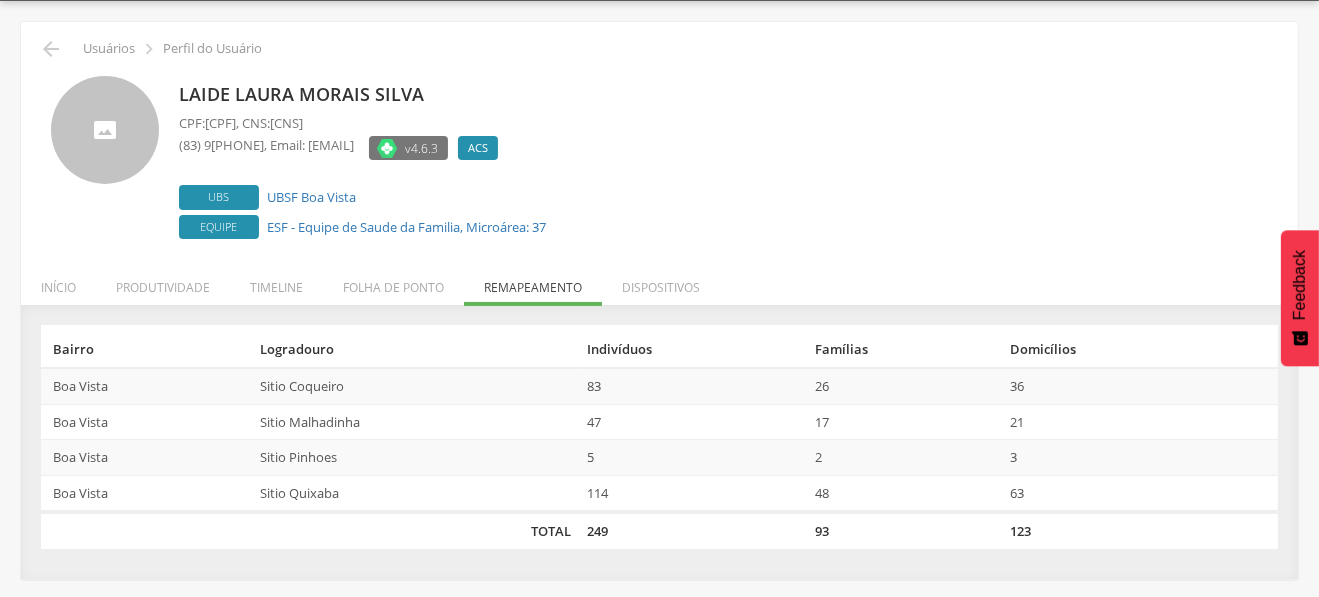click on "Boa Vista" at bounding box center (146, 386) 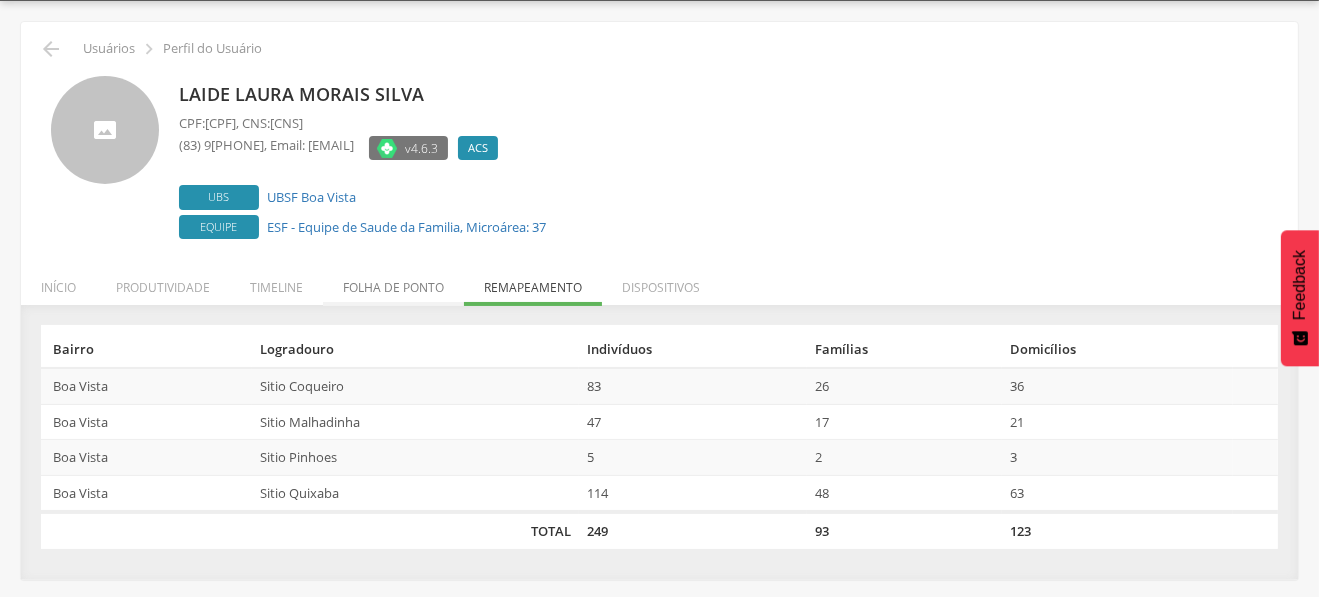 click on "Folha de ponto" at bounding box center (393, 282) 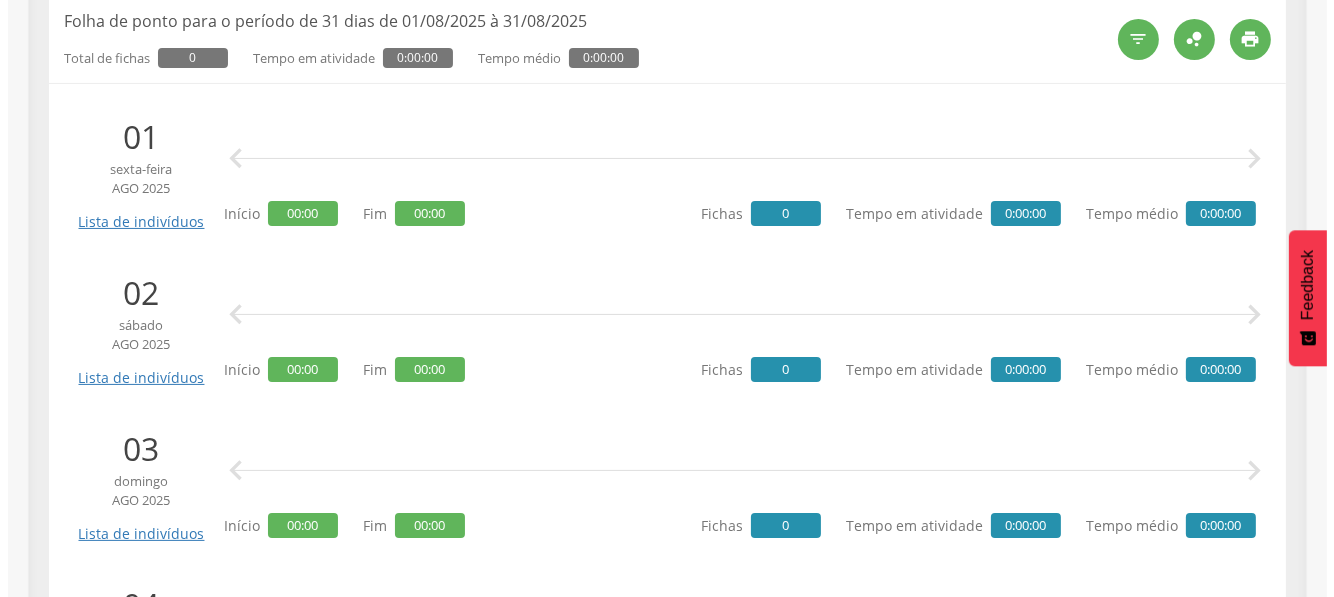 scroll, scrollTop: 399, scrollLeft: 0, axis: vertical 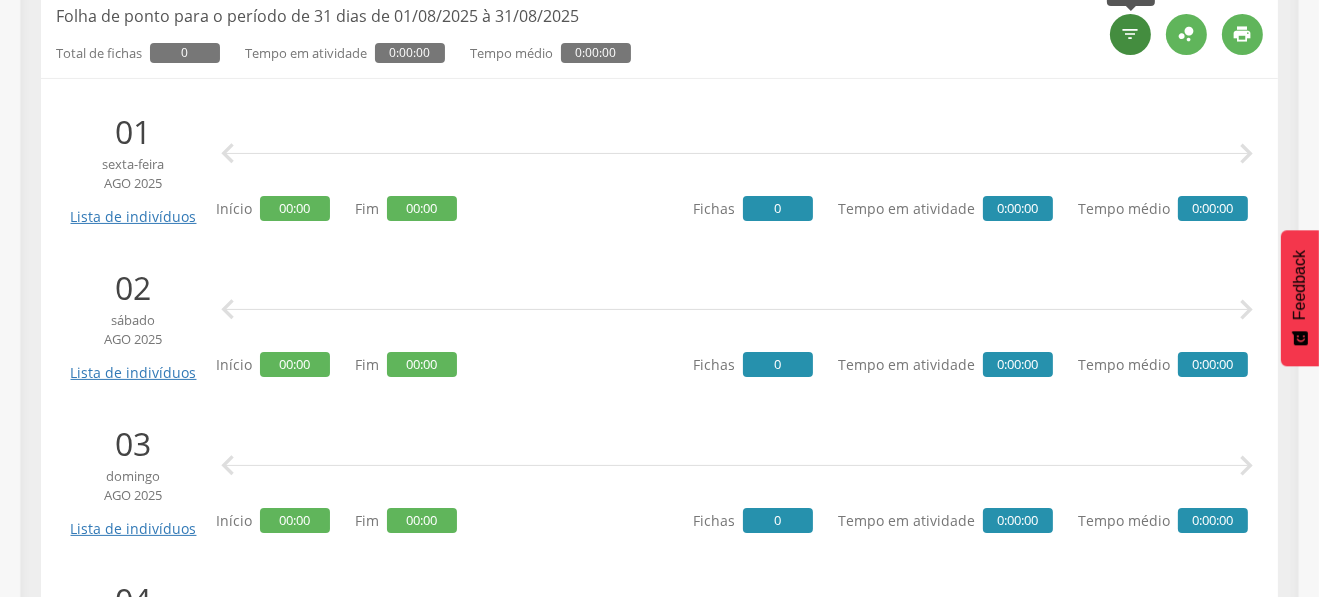 click on "" at bounding box center [1131, 34] 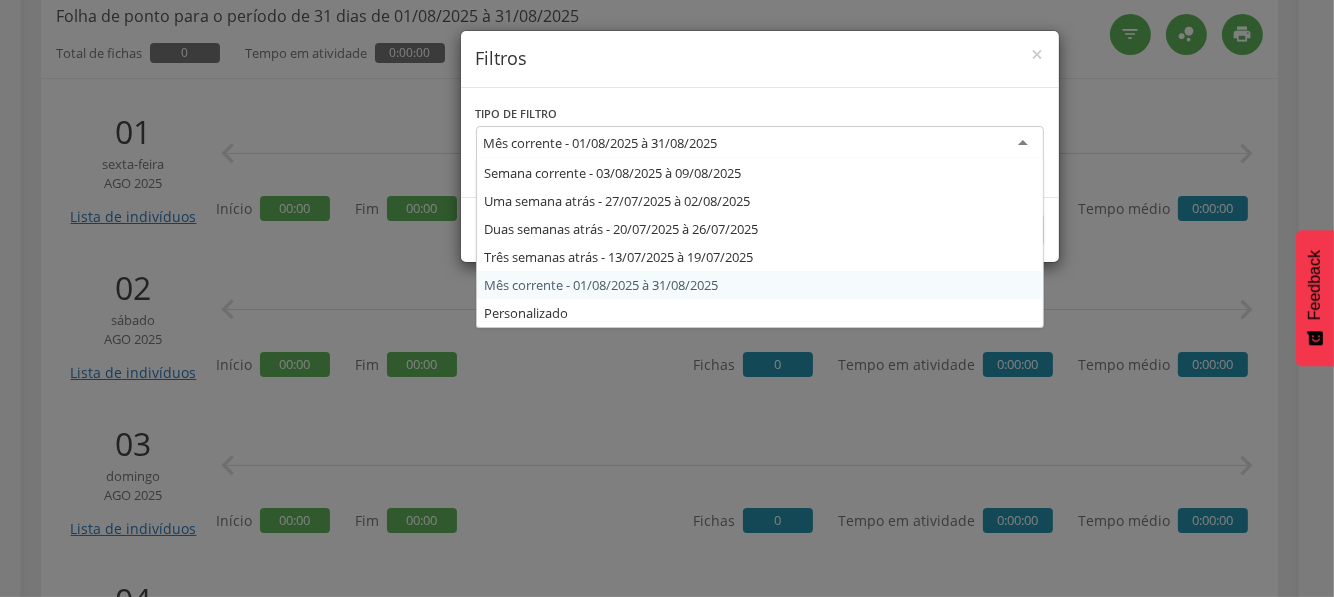 click on "Mês corrente - 01/08/2025 à 31/08/2025" at bounding box center (601, 143) 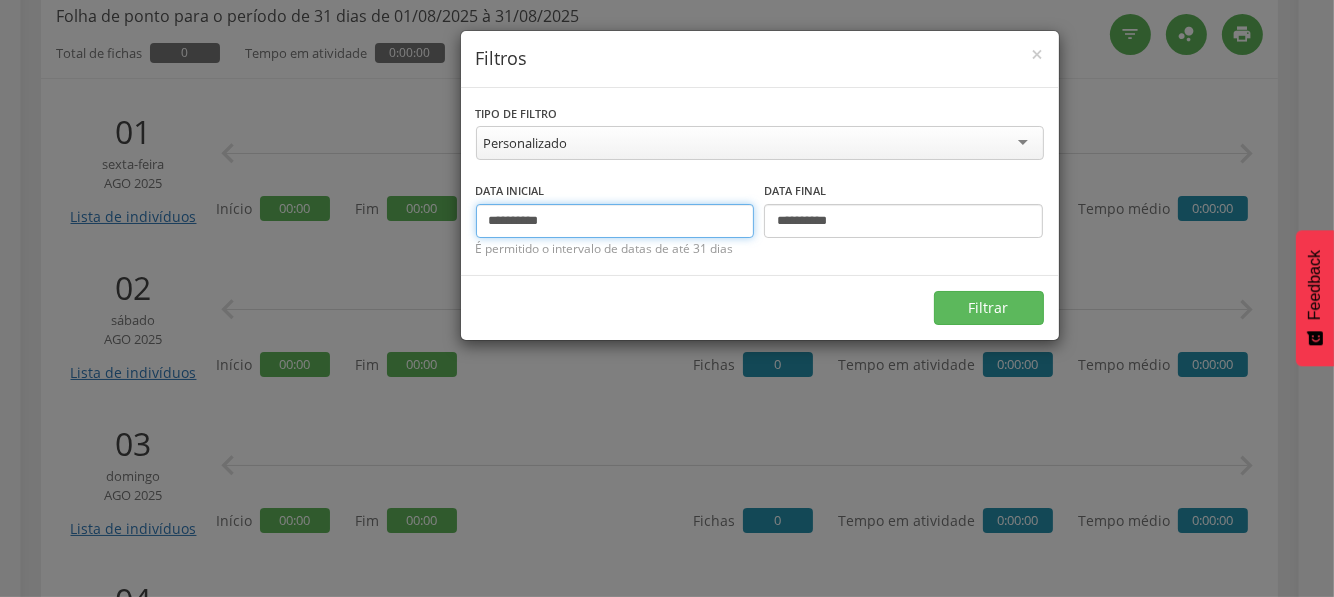 click on "**********" at bounding box center [615, 221] 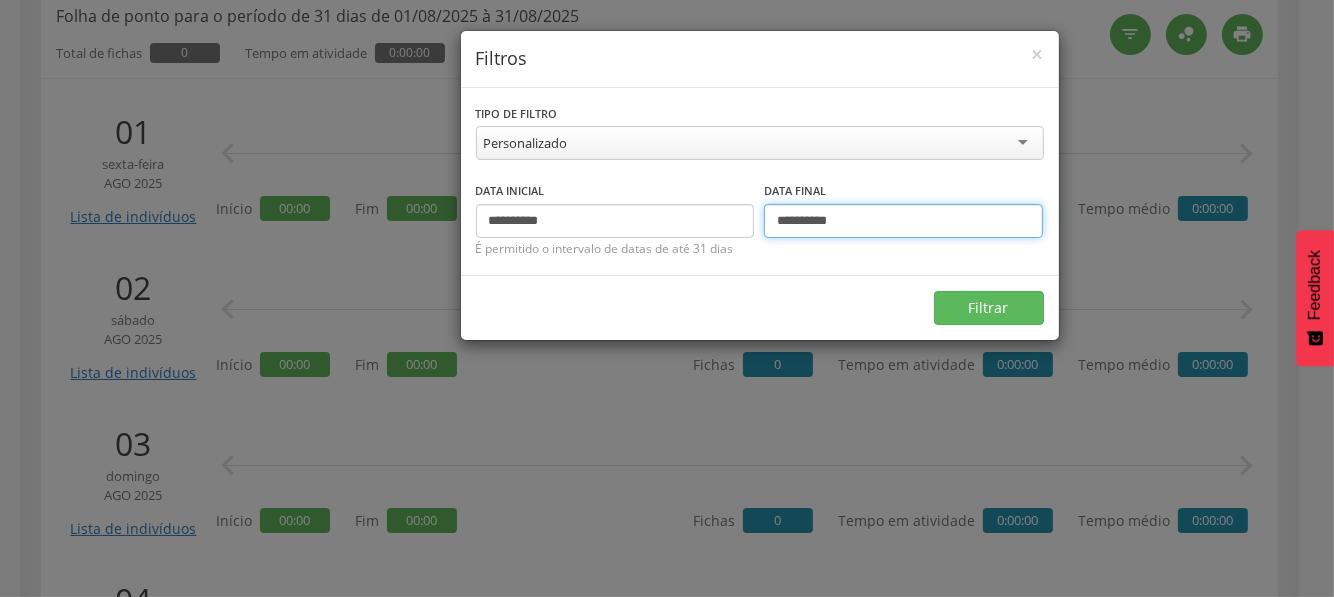click on "**********" at bounding box center (903, 221) 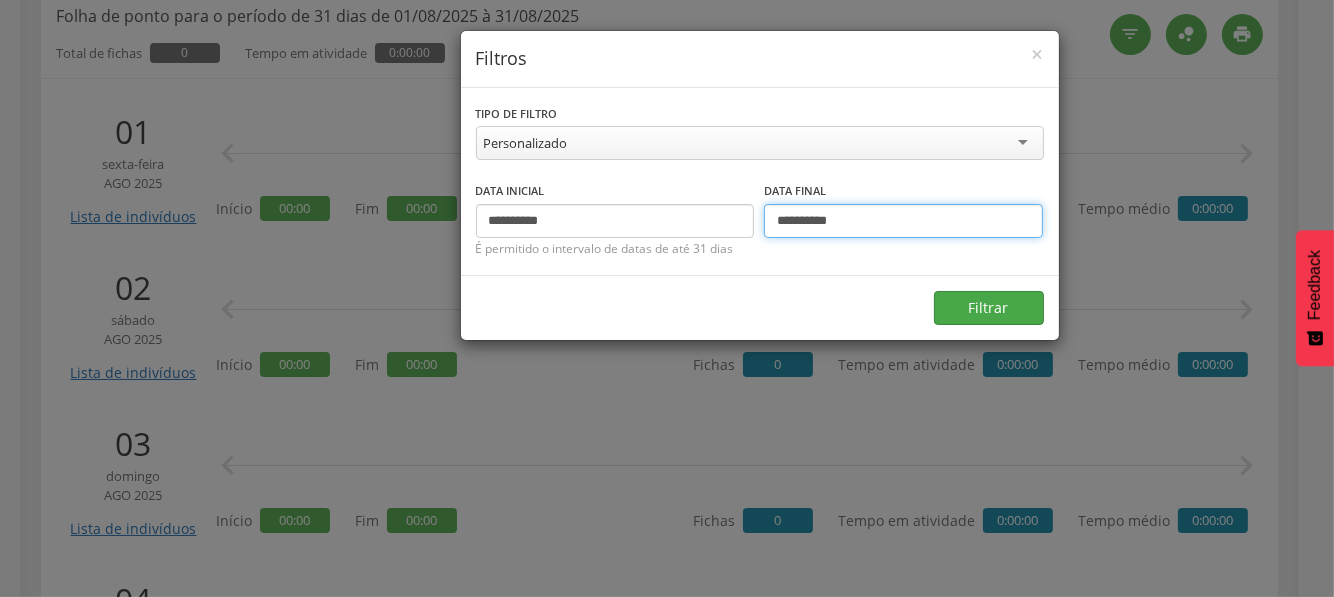 type on "**********" 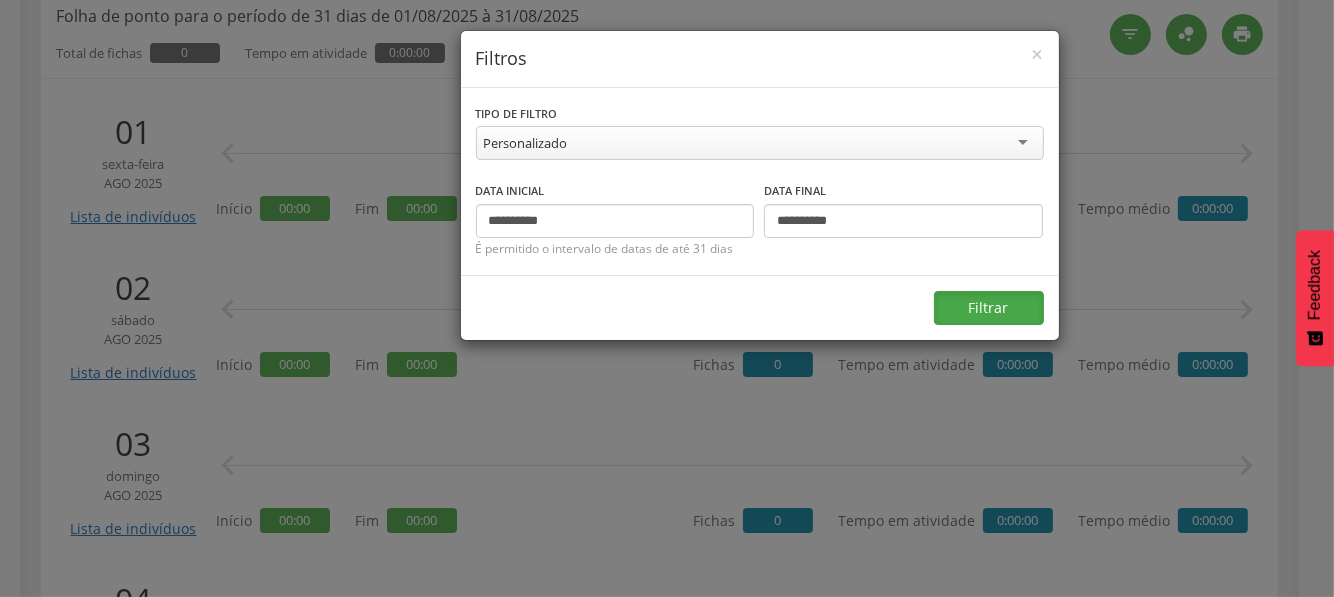 click on "Filtrar" at bounding box center [989, 308] 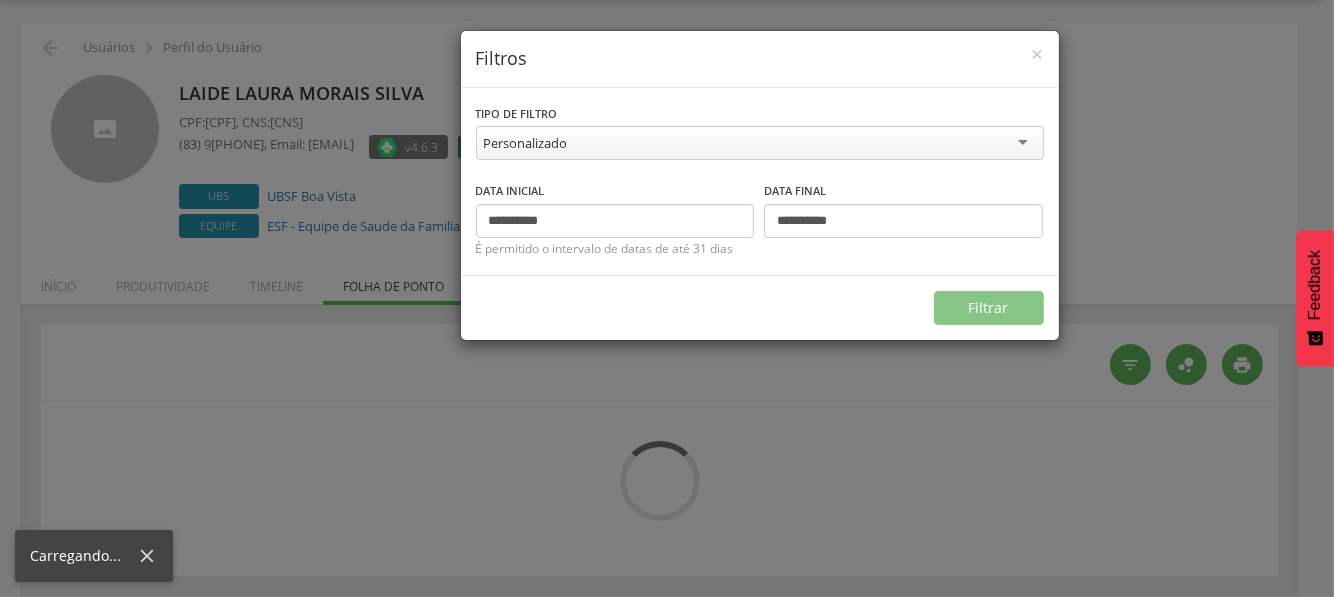 scroll, scrollTop: 59, scrollLeft: 0, axis: vertical 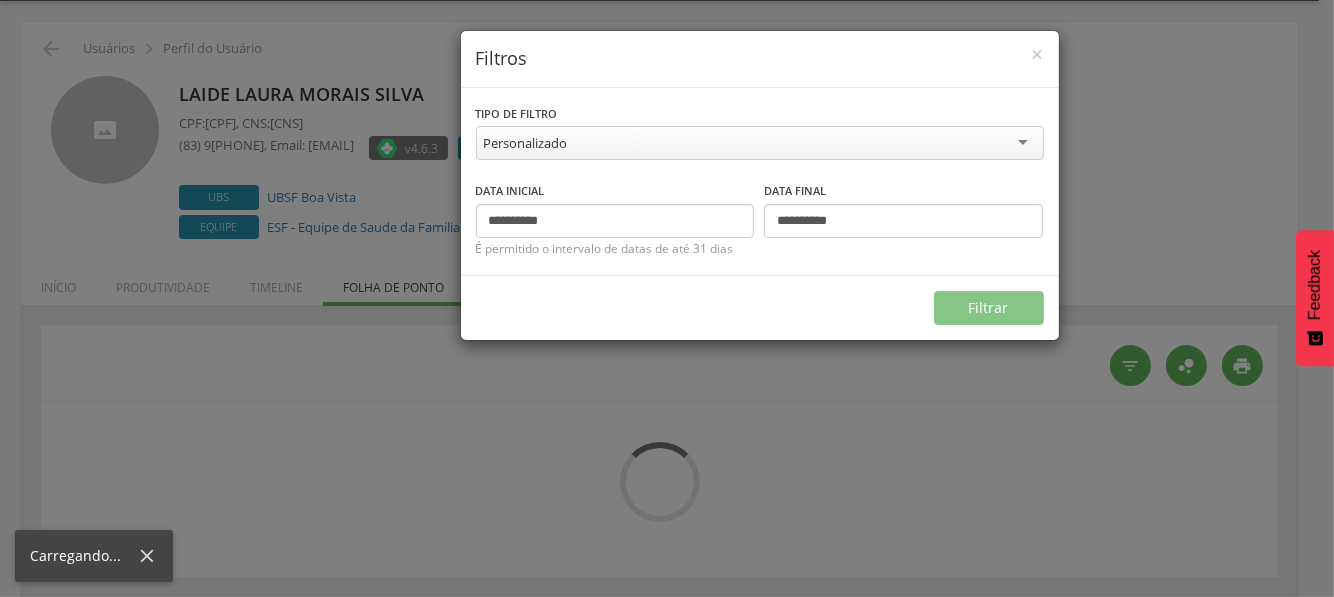 type on "**********" 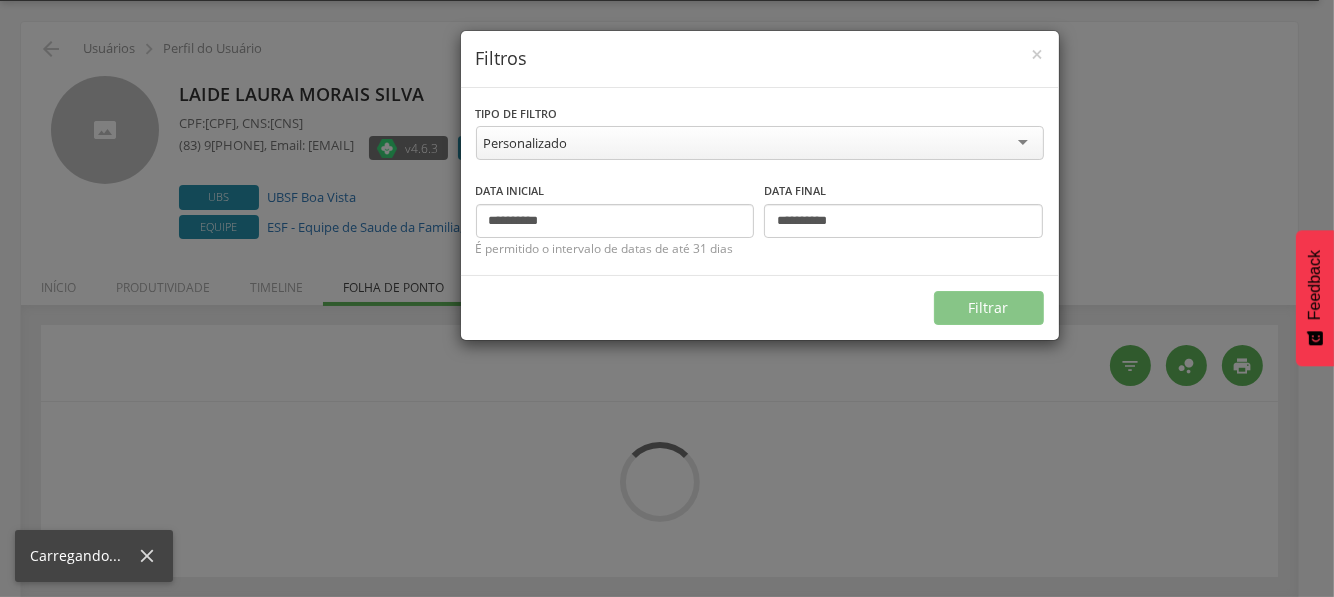 type on "**********" 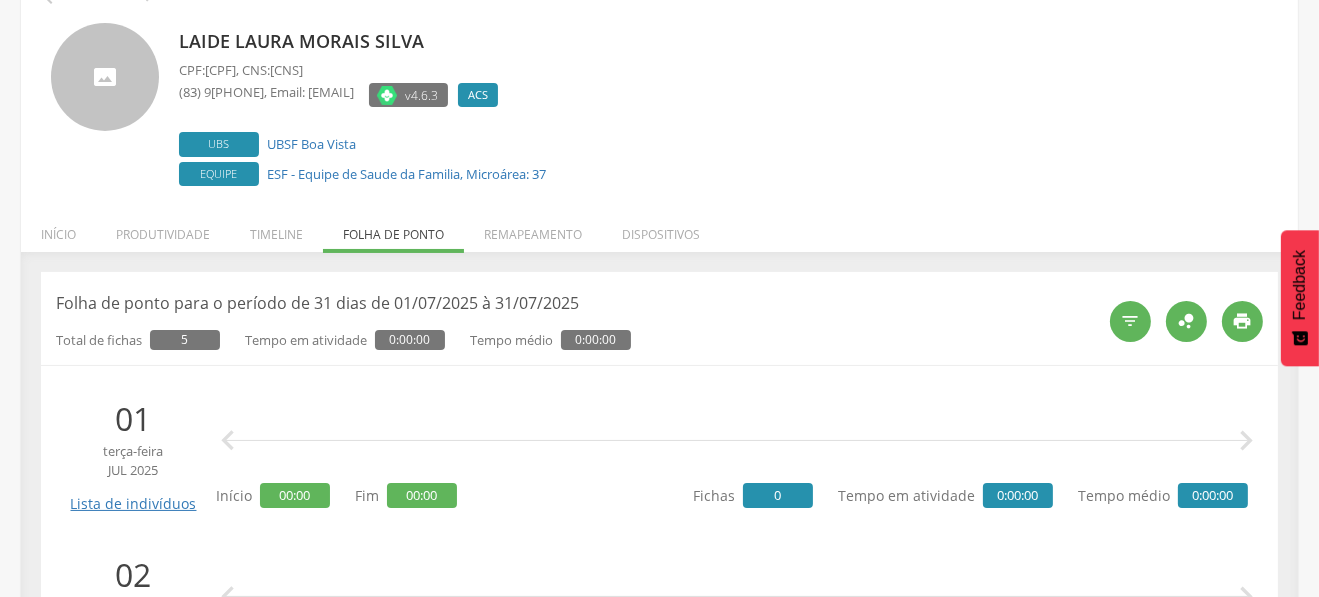scroll, scrollTop: 0, scrollLeft: 0, axis: both 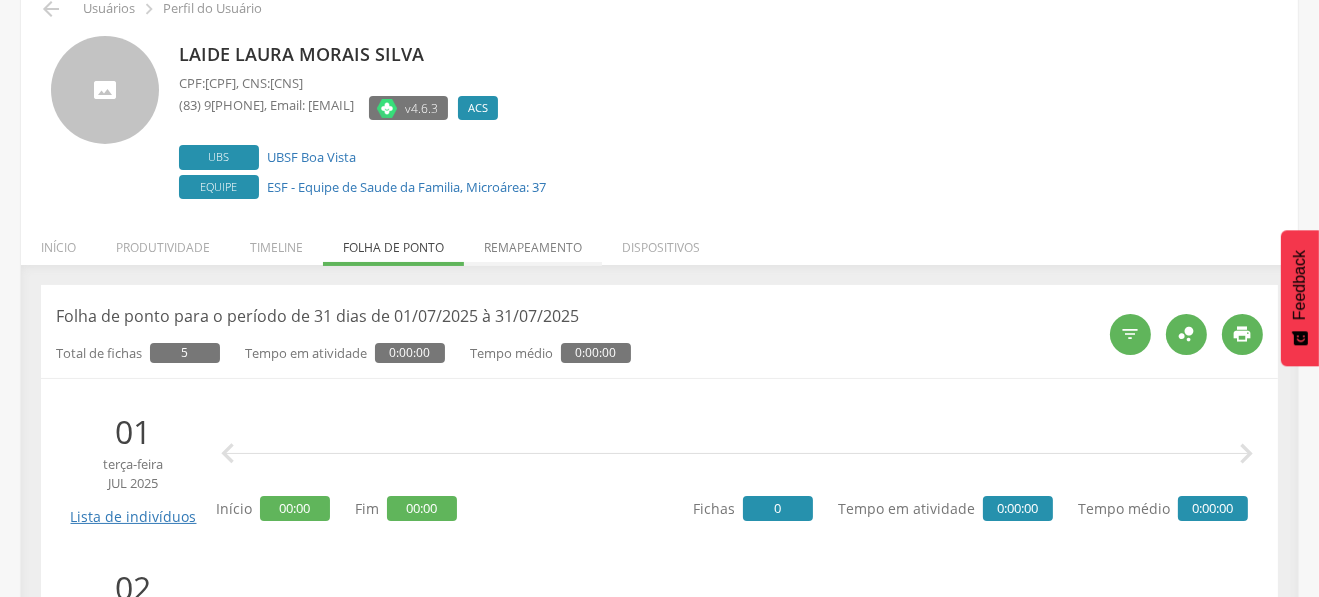 click on "Remapeamento" at bounding box center (533, 242) 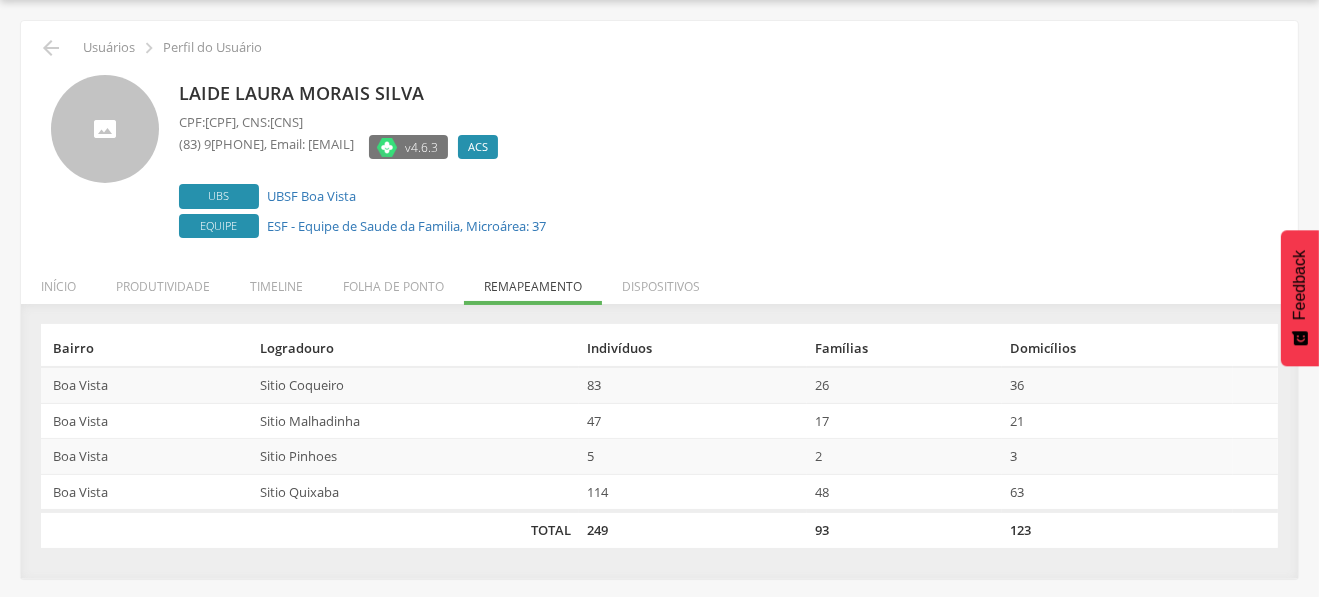 scroll, scrollTop: 59, scrollLeft: 0, axis: vertical 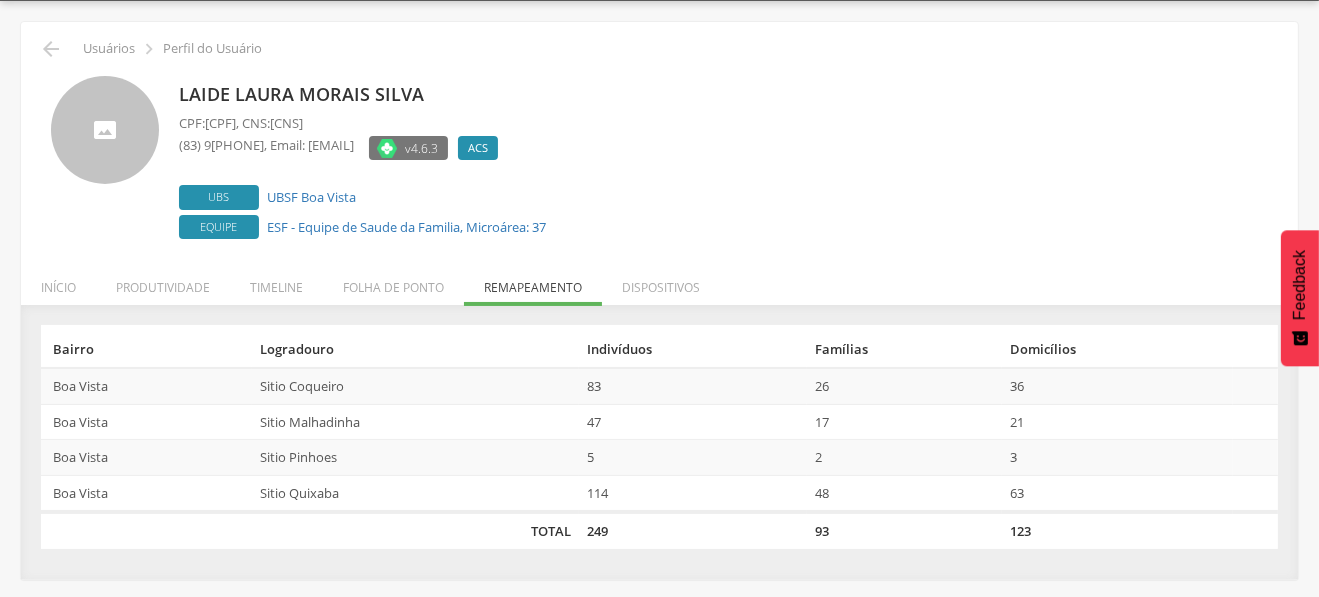 click on "26" at bounding box center [904, 386] 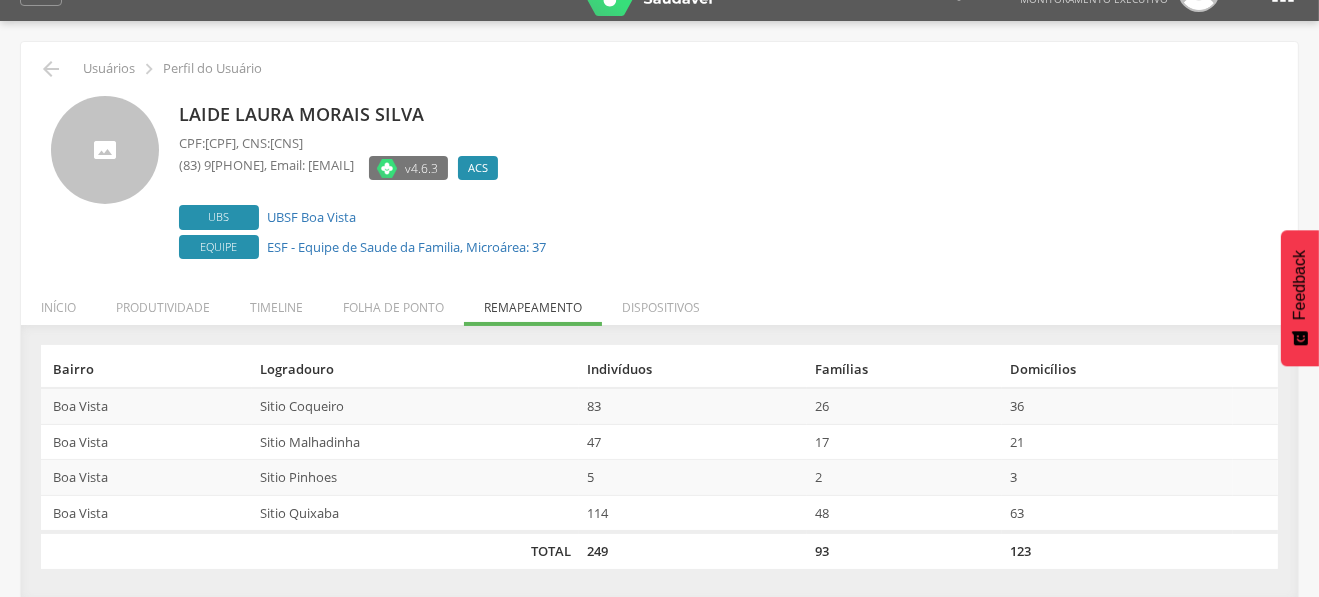 scroll, scrollTop: 59, scrollLeft: 0, axis: vertical 